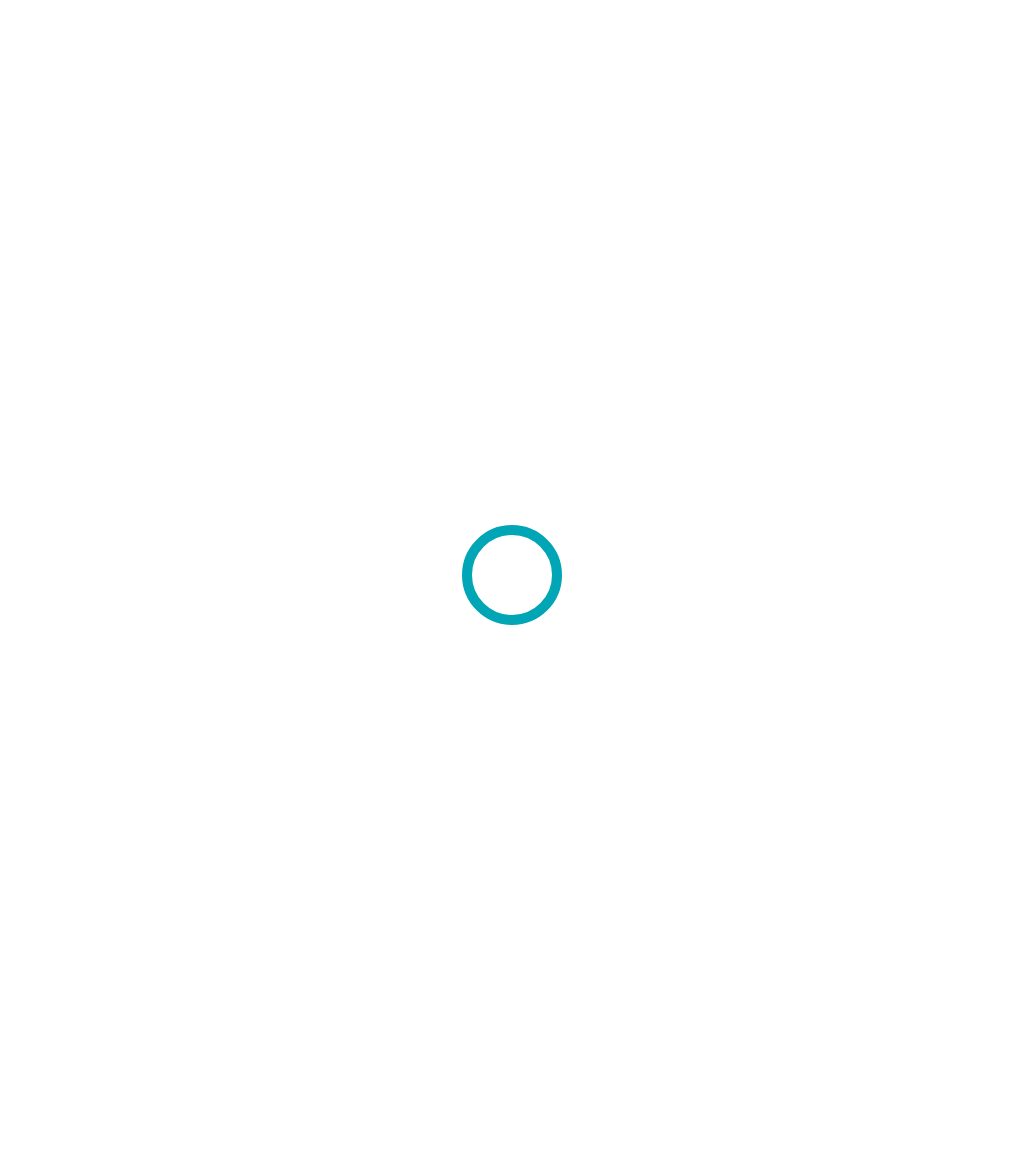 scroll, scrollTop: 0, scrollLeft: 0, axis: both 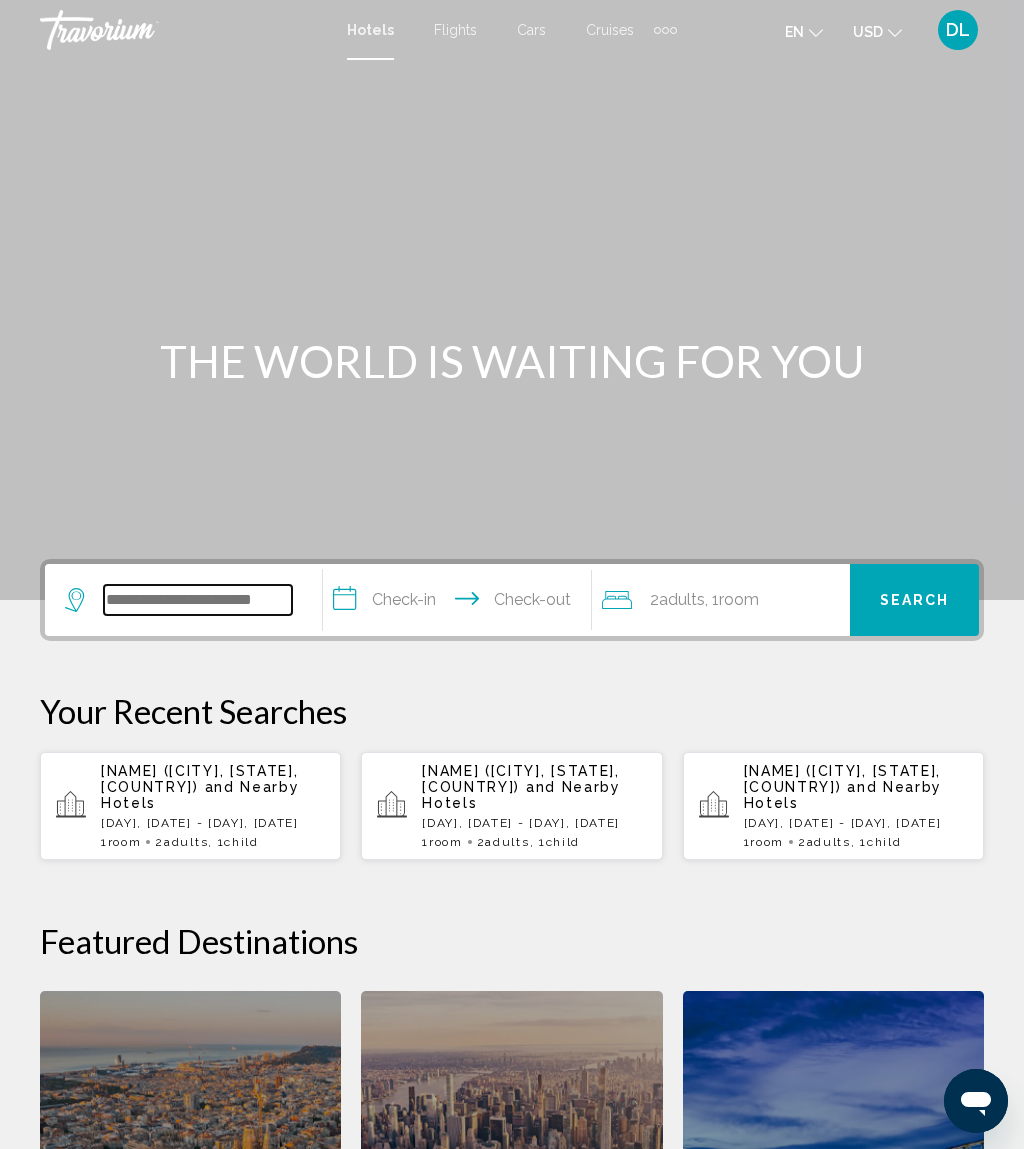 click at bounding box center (198, 600) 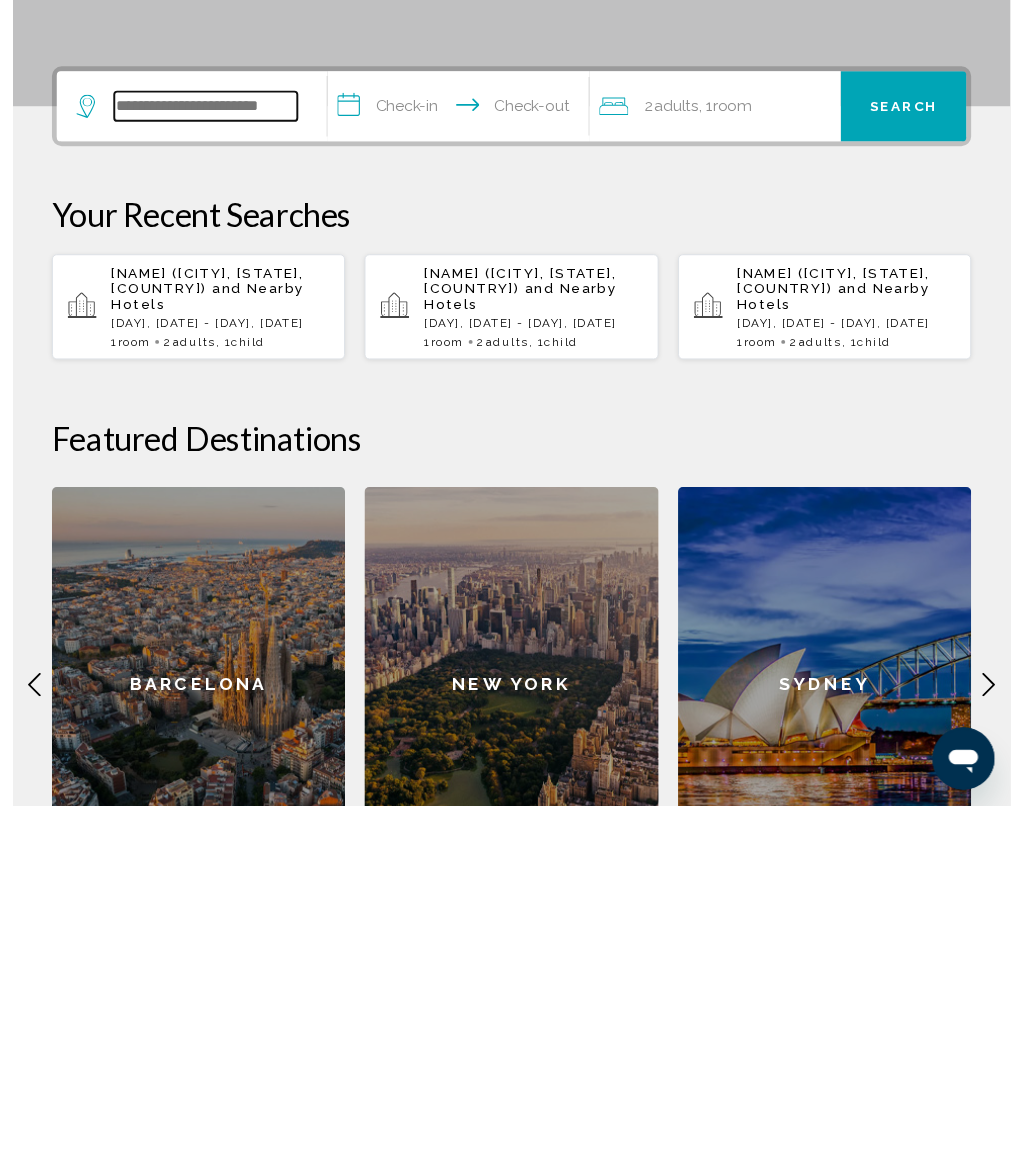 scroll, scrollTop: 141, scrollLeft: 0, axis: vertical 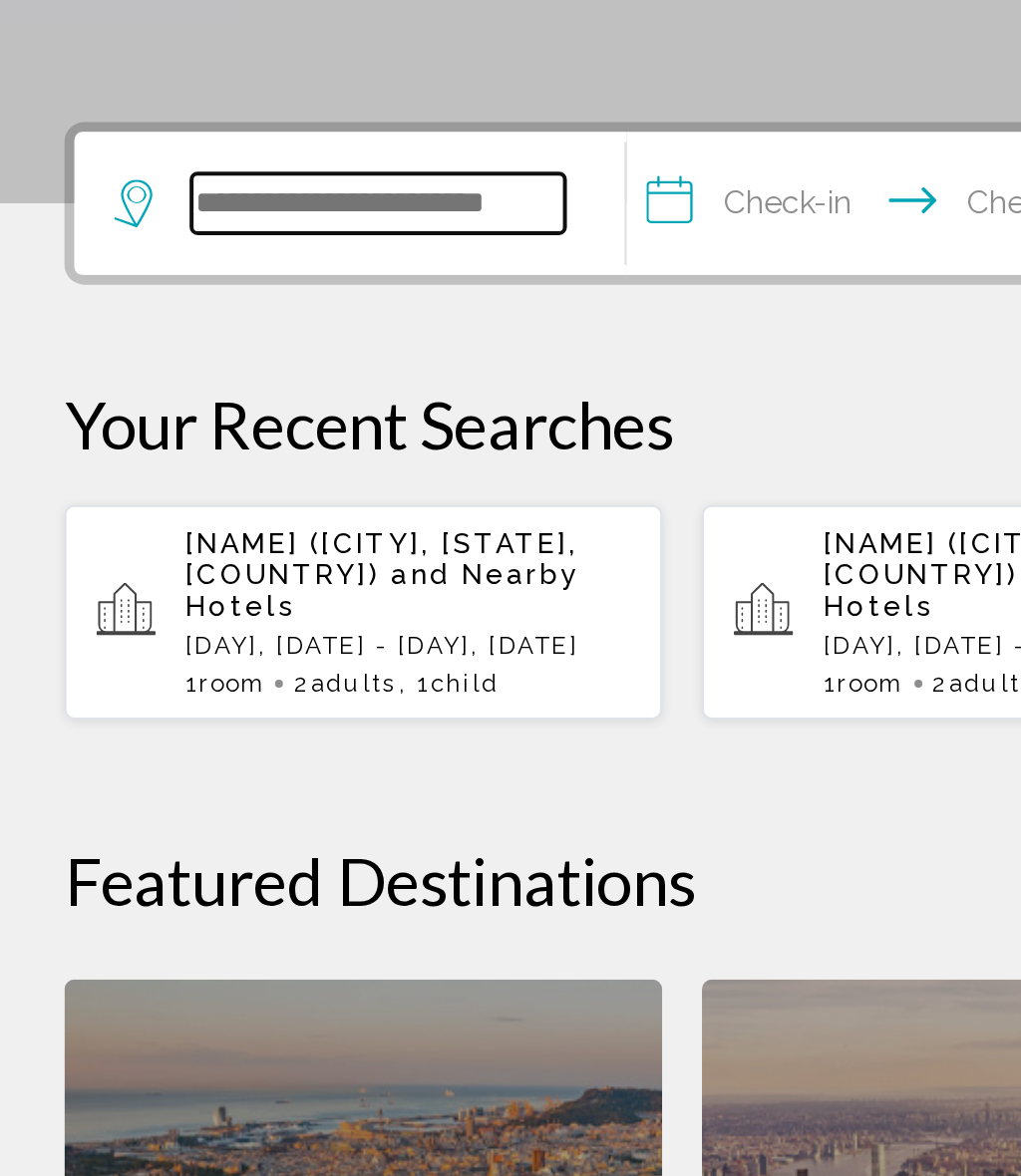 click at bounding box center [197, 457] 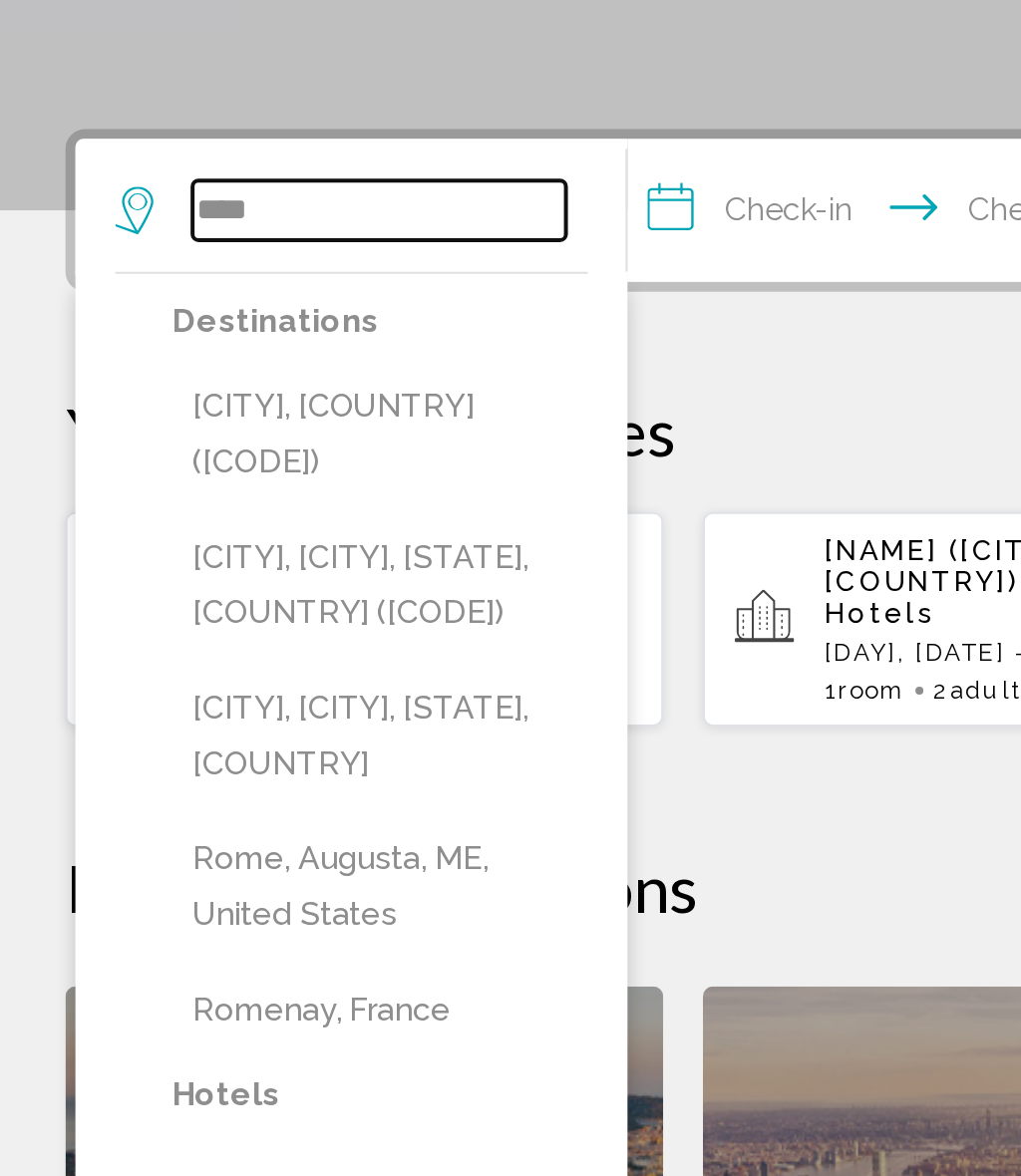 type on "****" 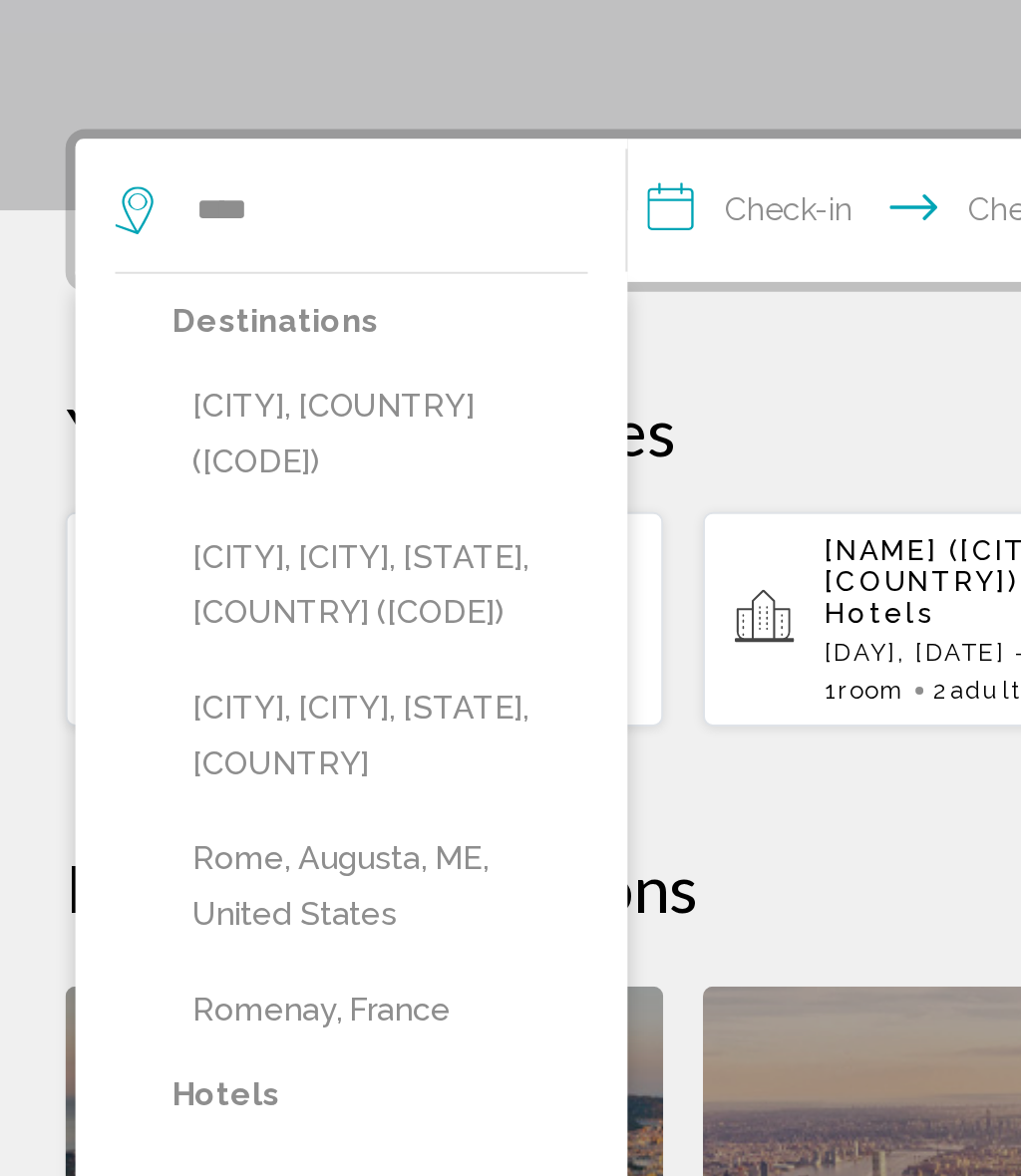 click on "[CITY], [COUNTRY] ([CODE])" at bounding box center (197, 570) 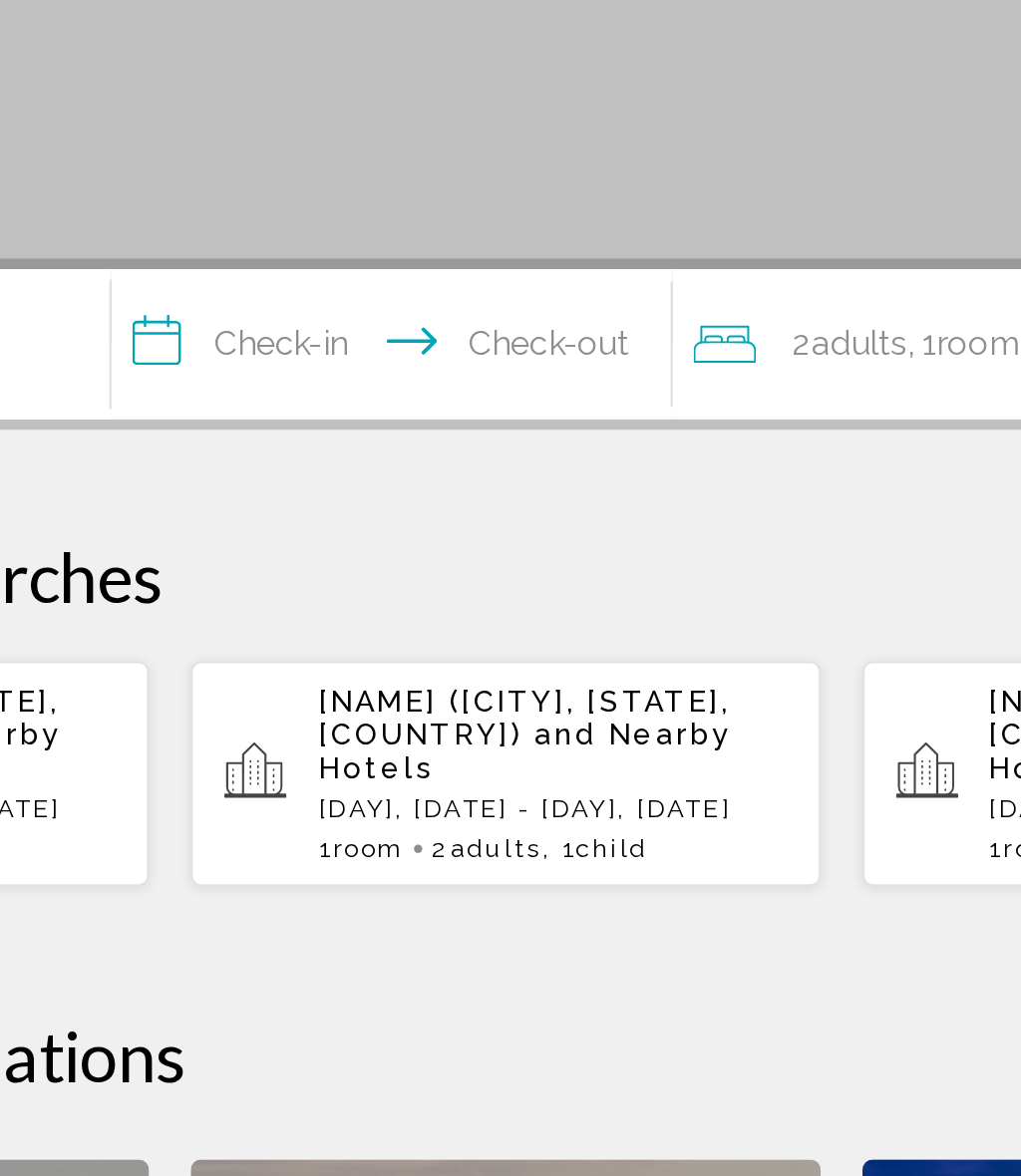 click on "**********" at bounding box center [460, 460] 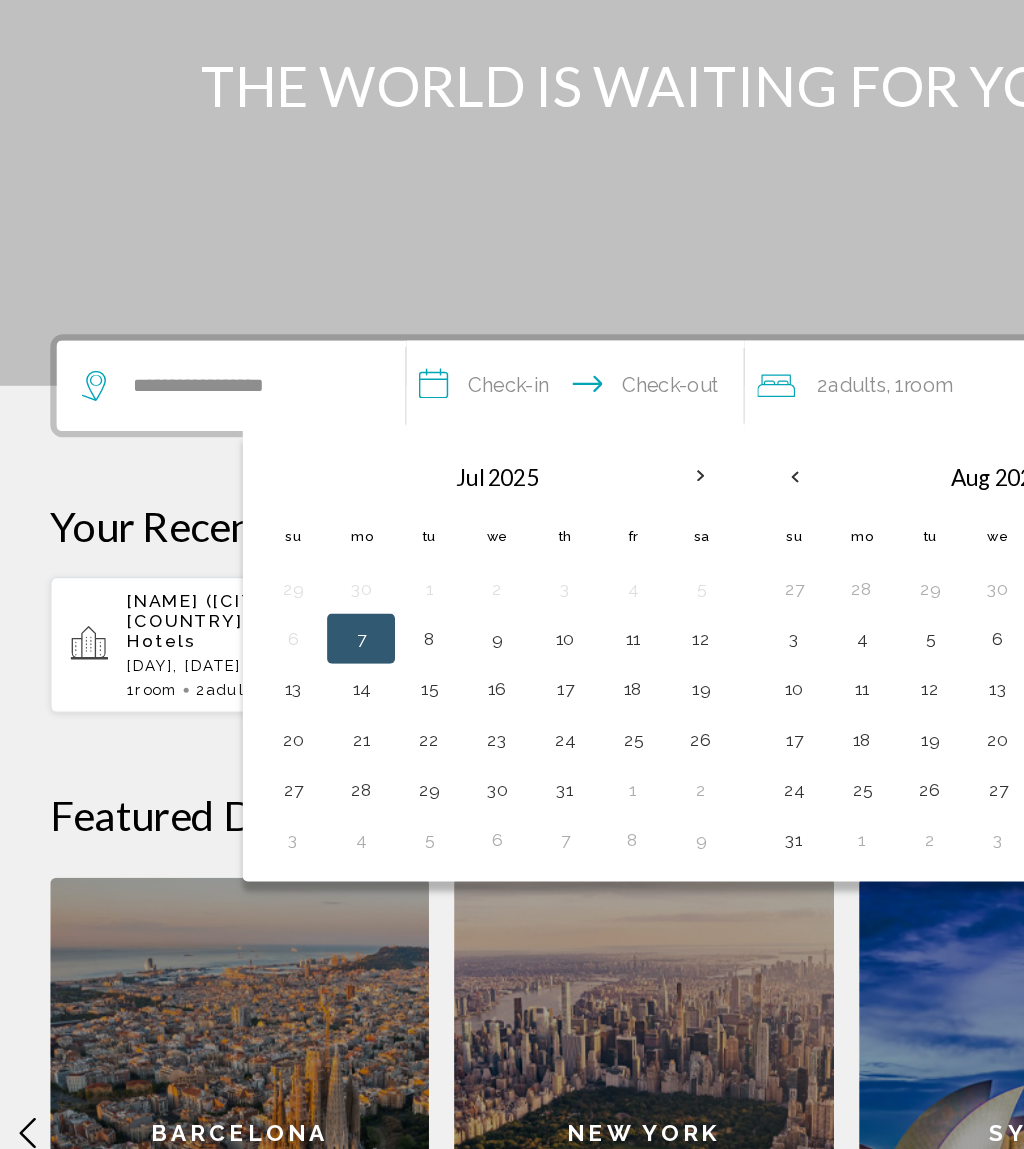 click on "10" at bounding box center [631, 700] 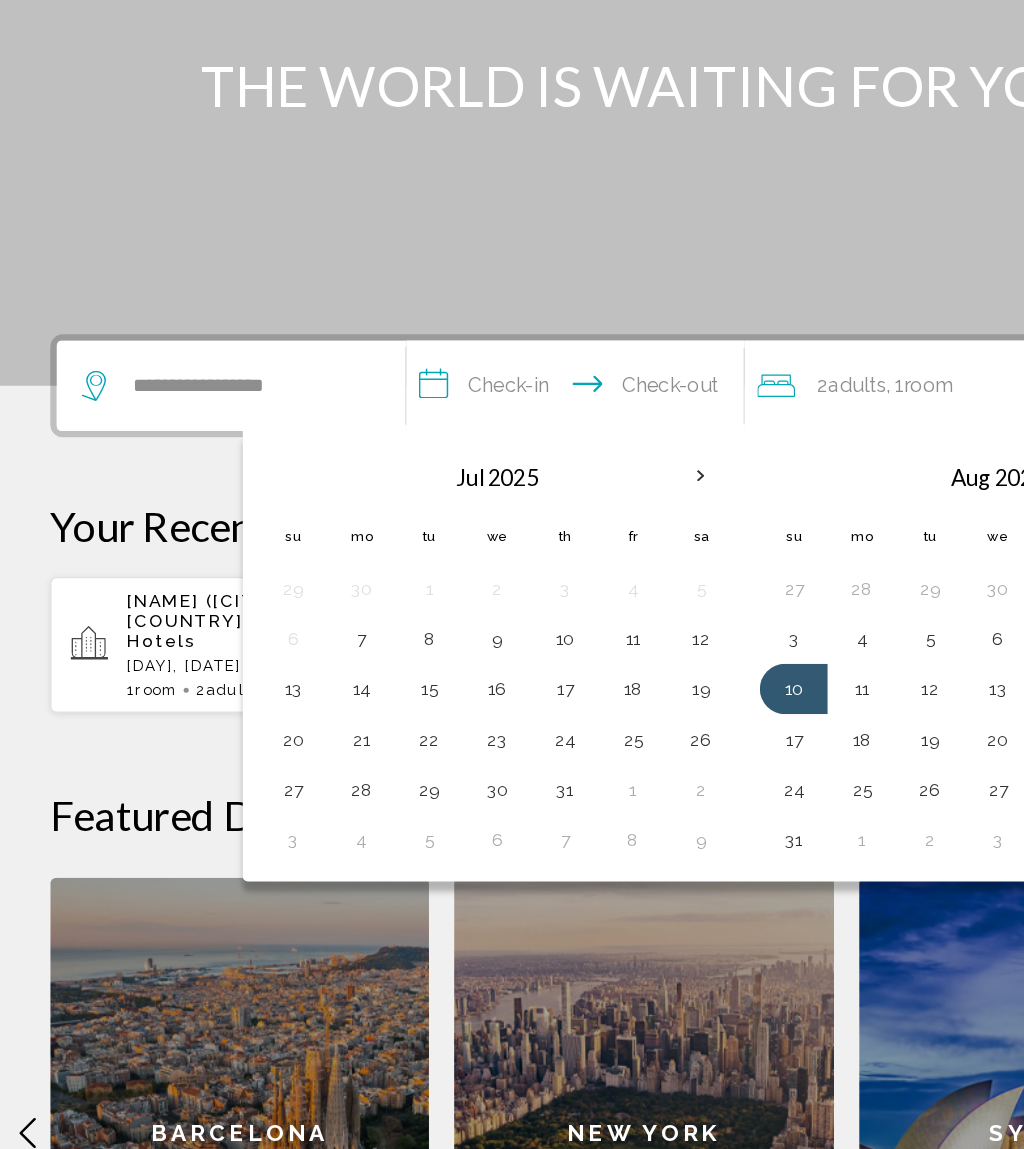 click on "17" at bounding box center (631, 740) 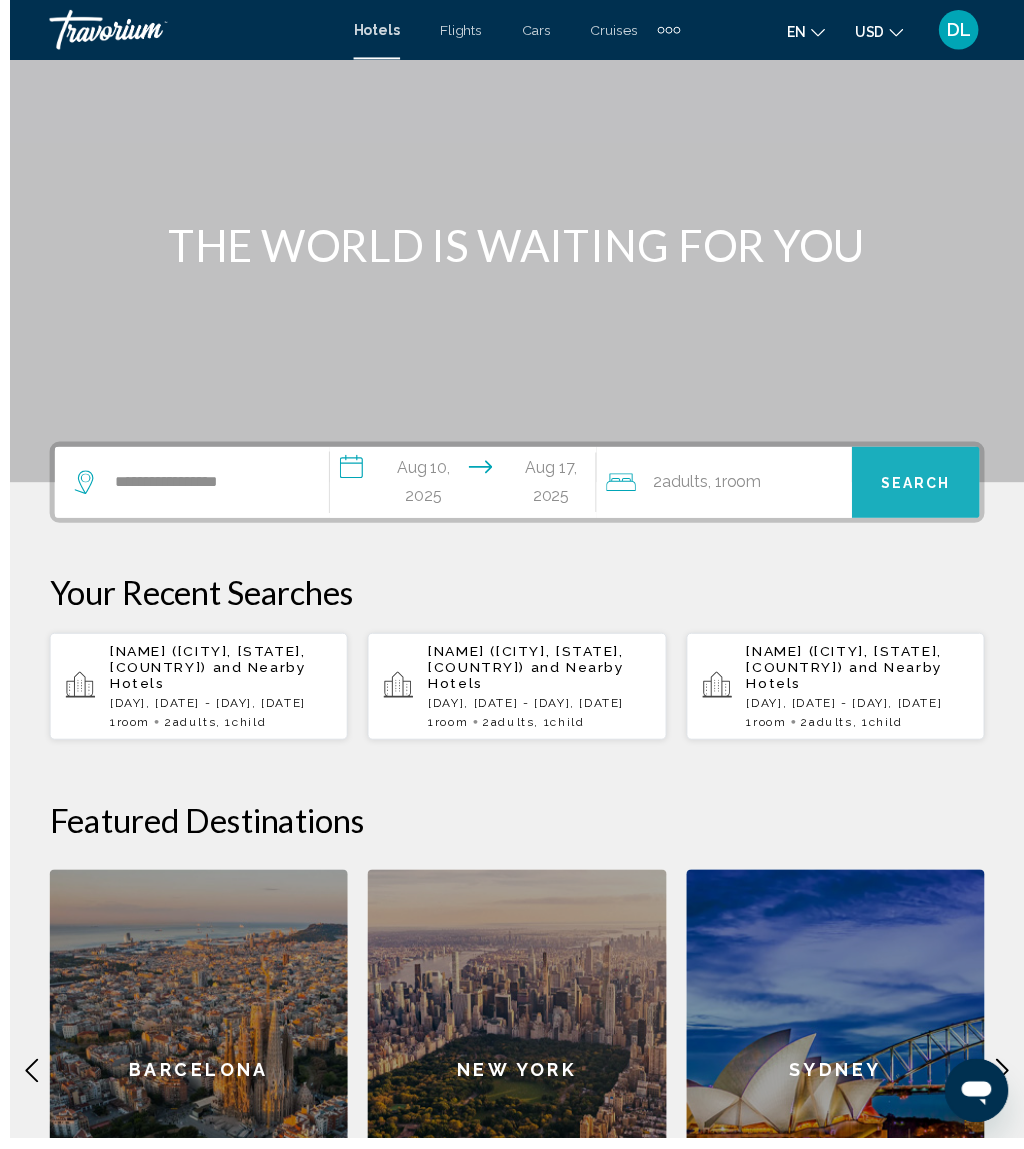scroll, scrollTop: 180, scrollLeft: 0, axis: vertical 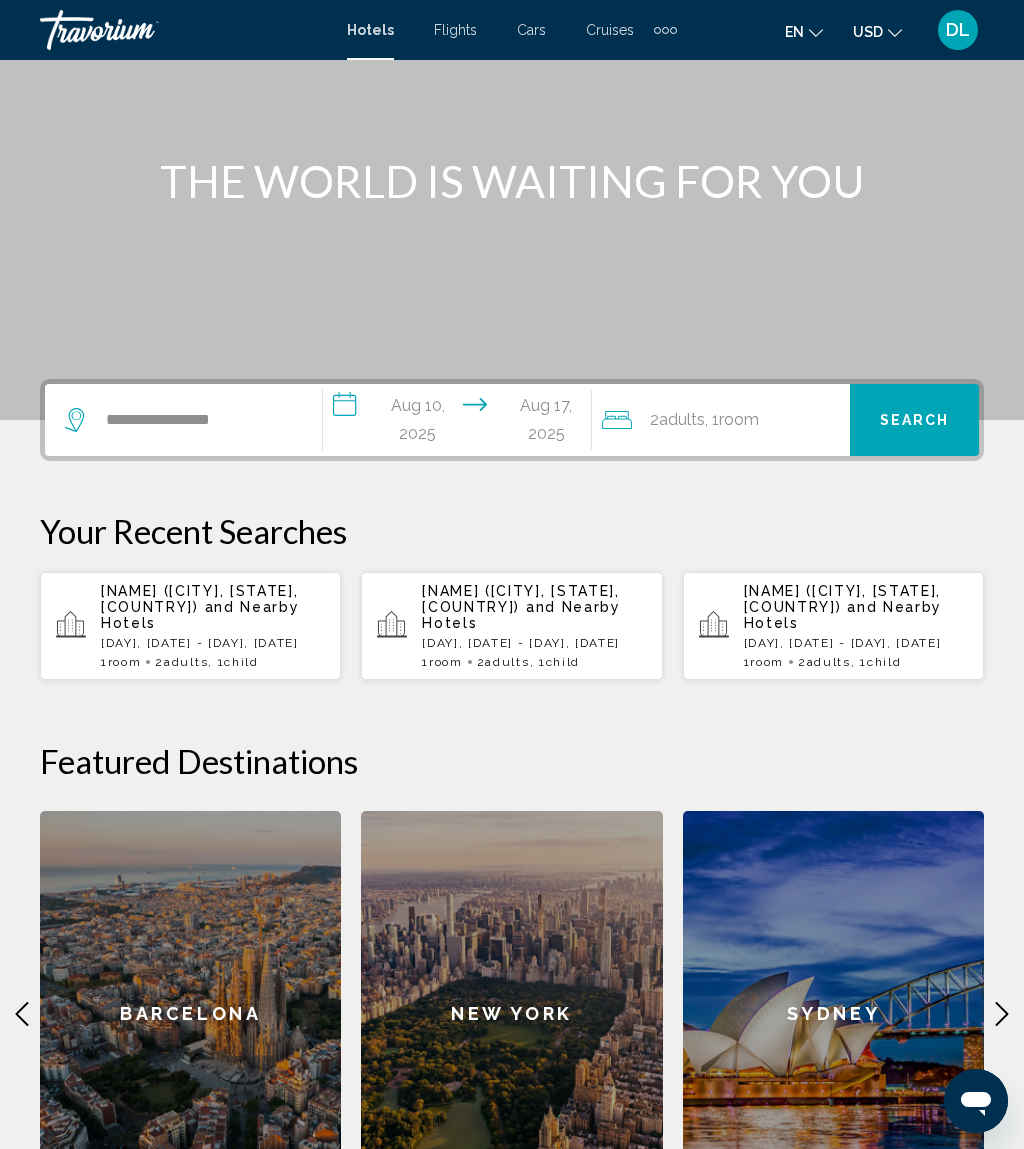 click on "Search" at bounding box center [915, 421] 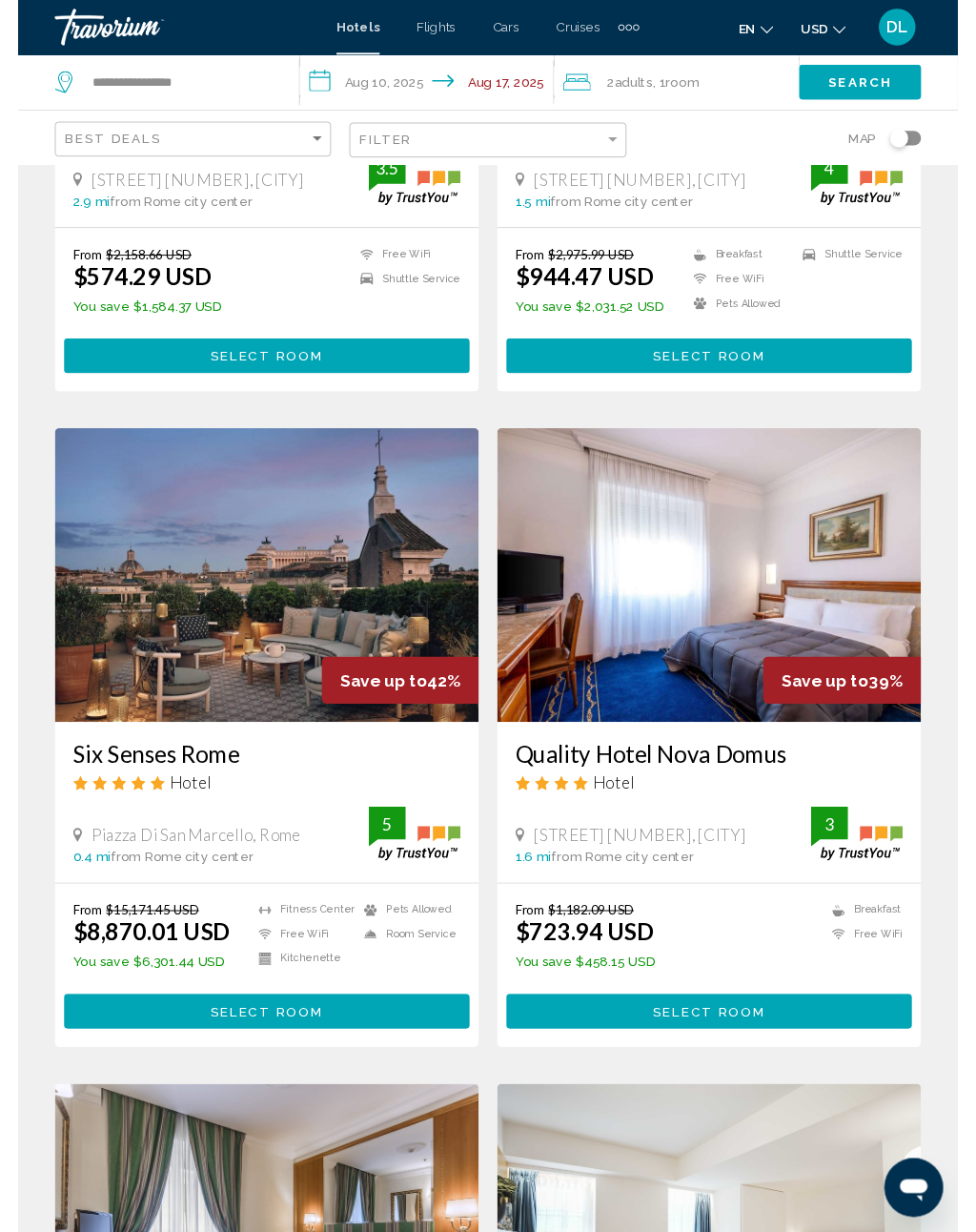 scroll, scrollTop: 0, scrollLeft: 0, axis: both 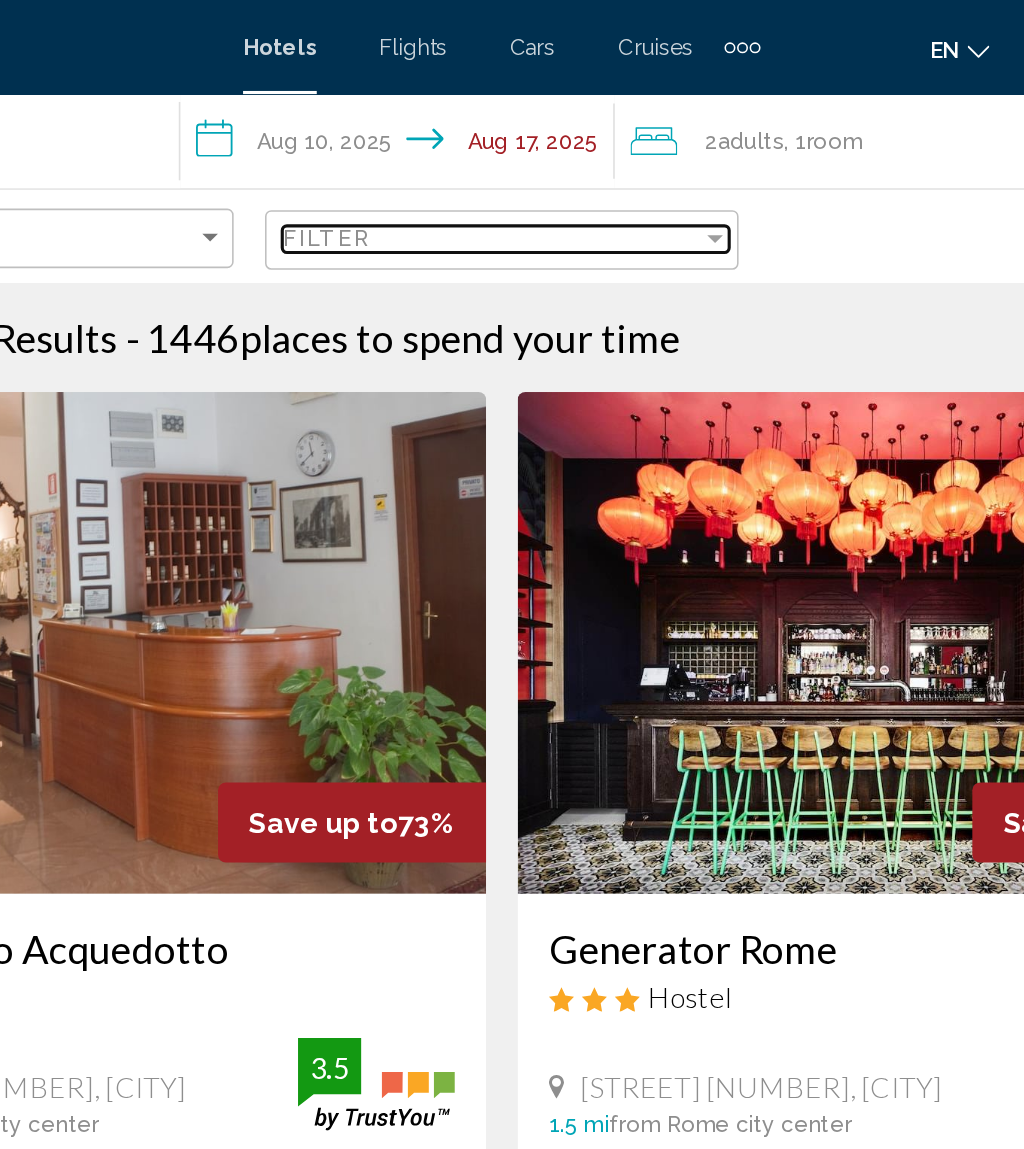 click on "Filter" at bounding box center (505, 152) 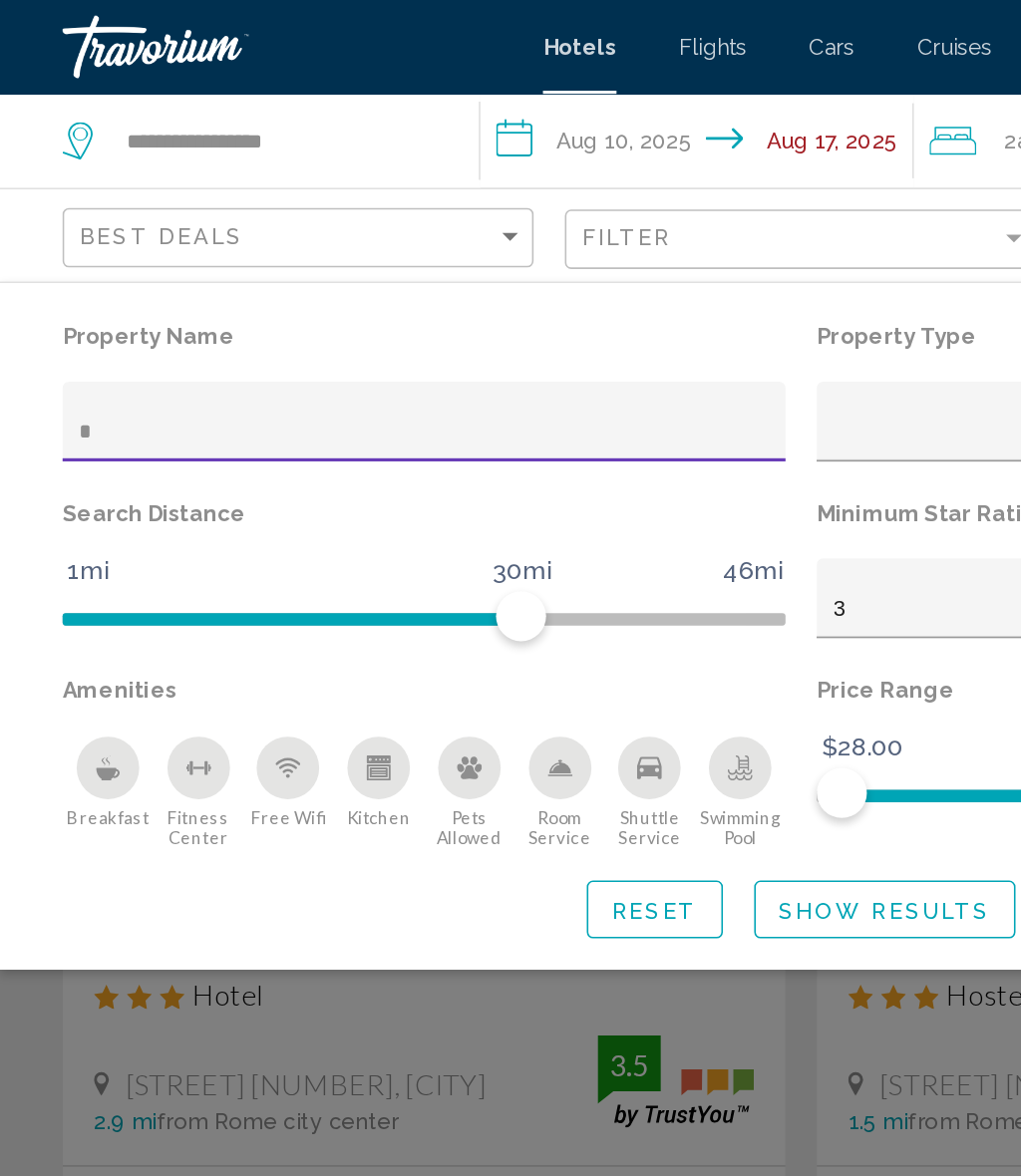 type on "**" 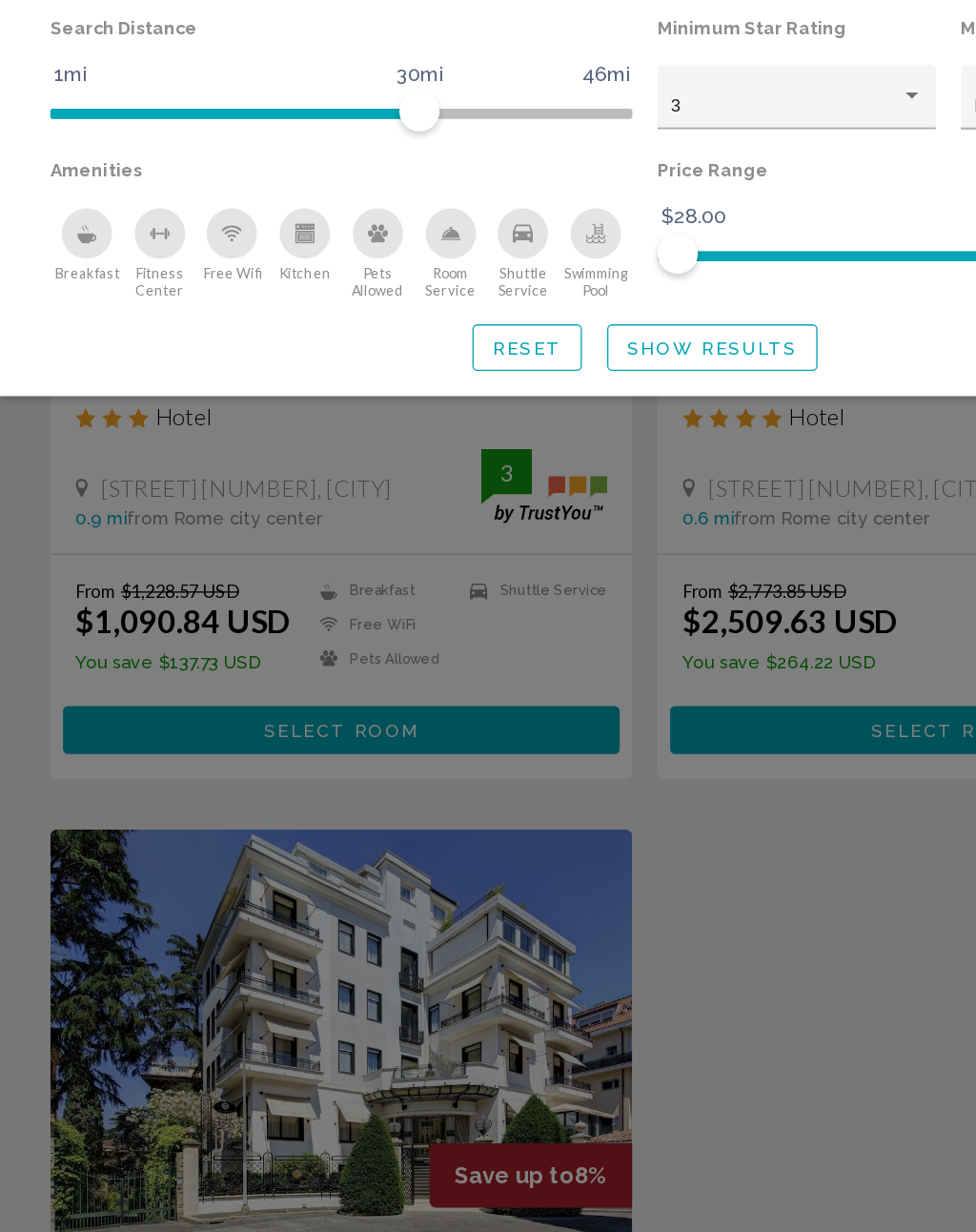 click on "Show Results" at bounding box center [539, 555] 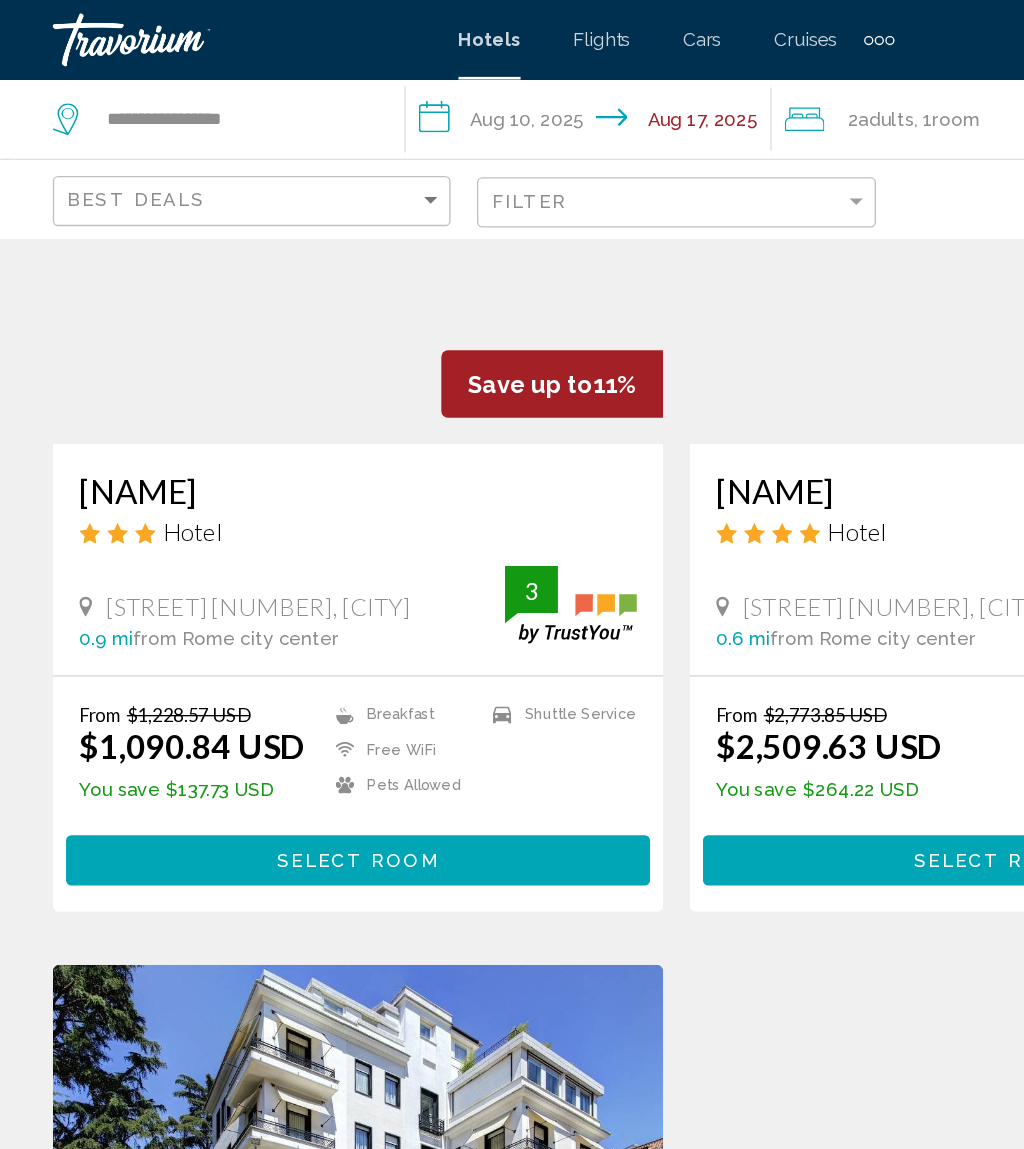 scroll, scrollTop: 0, scrollLeft: 0, axis: both 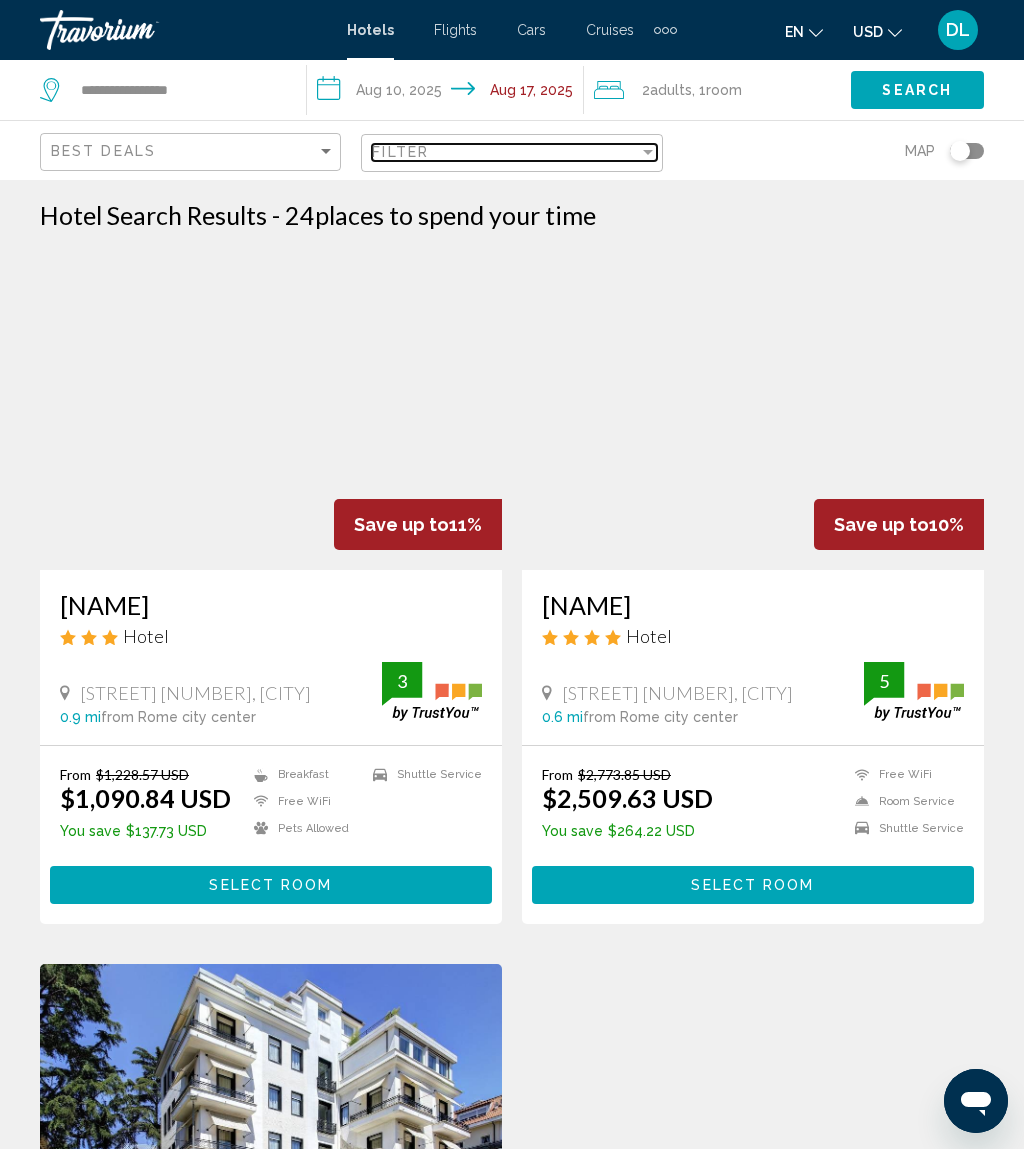 click on "Filter" at bounding box center [505, 152] 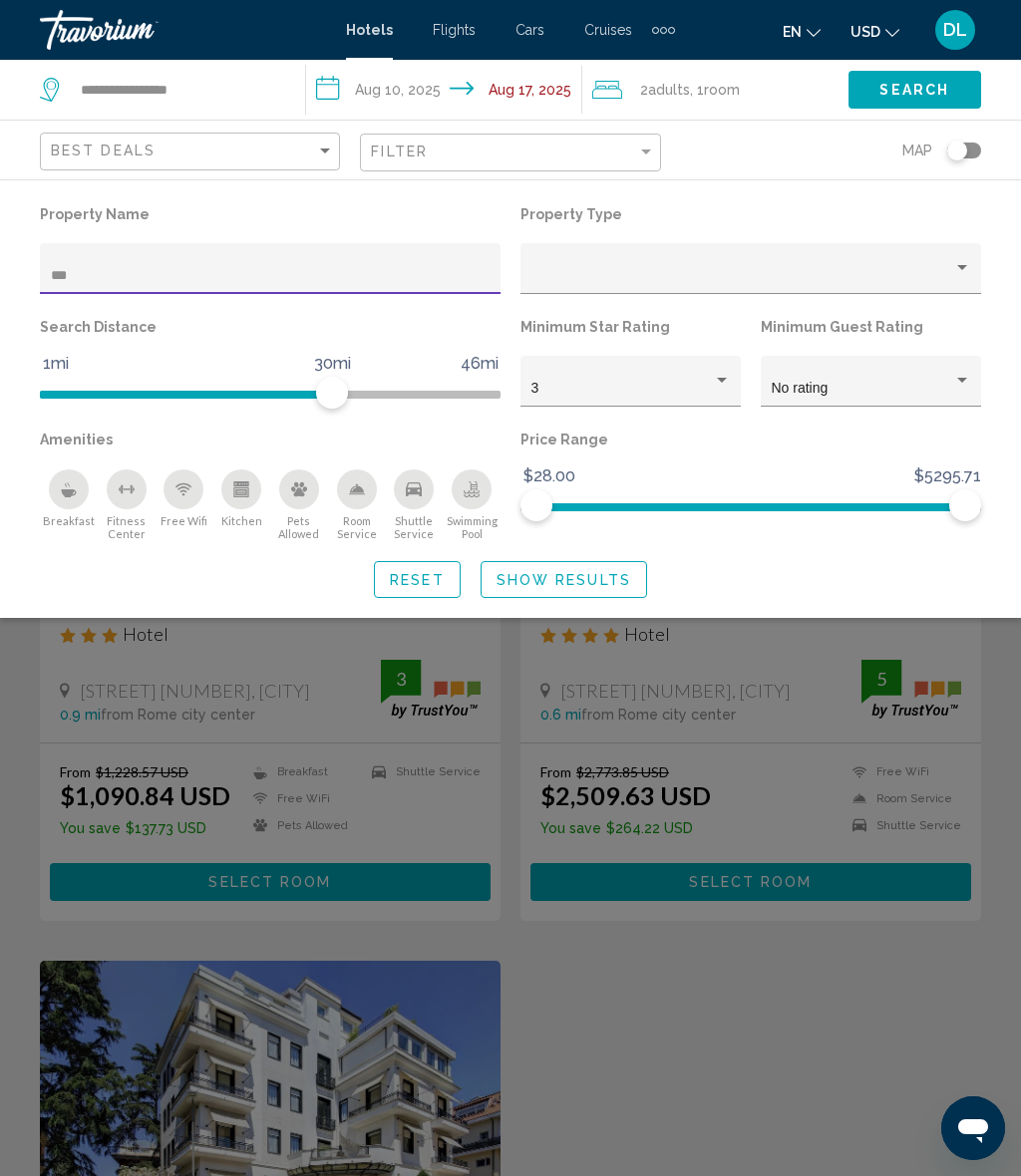 click on "***" at bounding box center [270, 268] 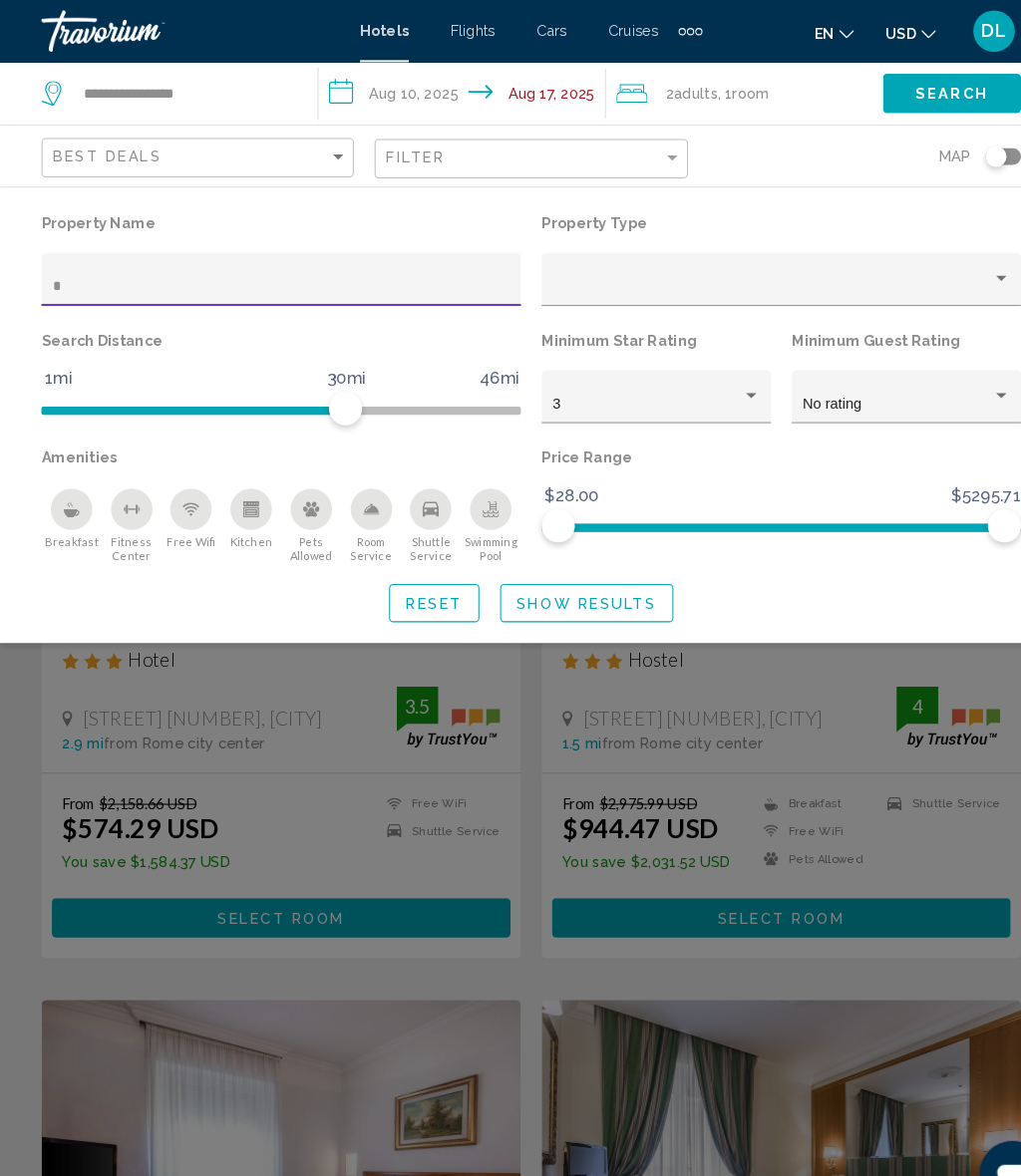 type on "**" 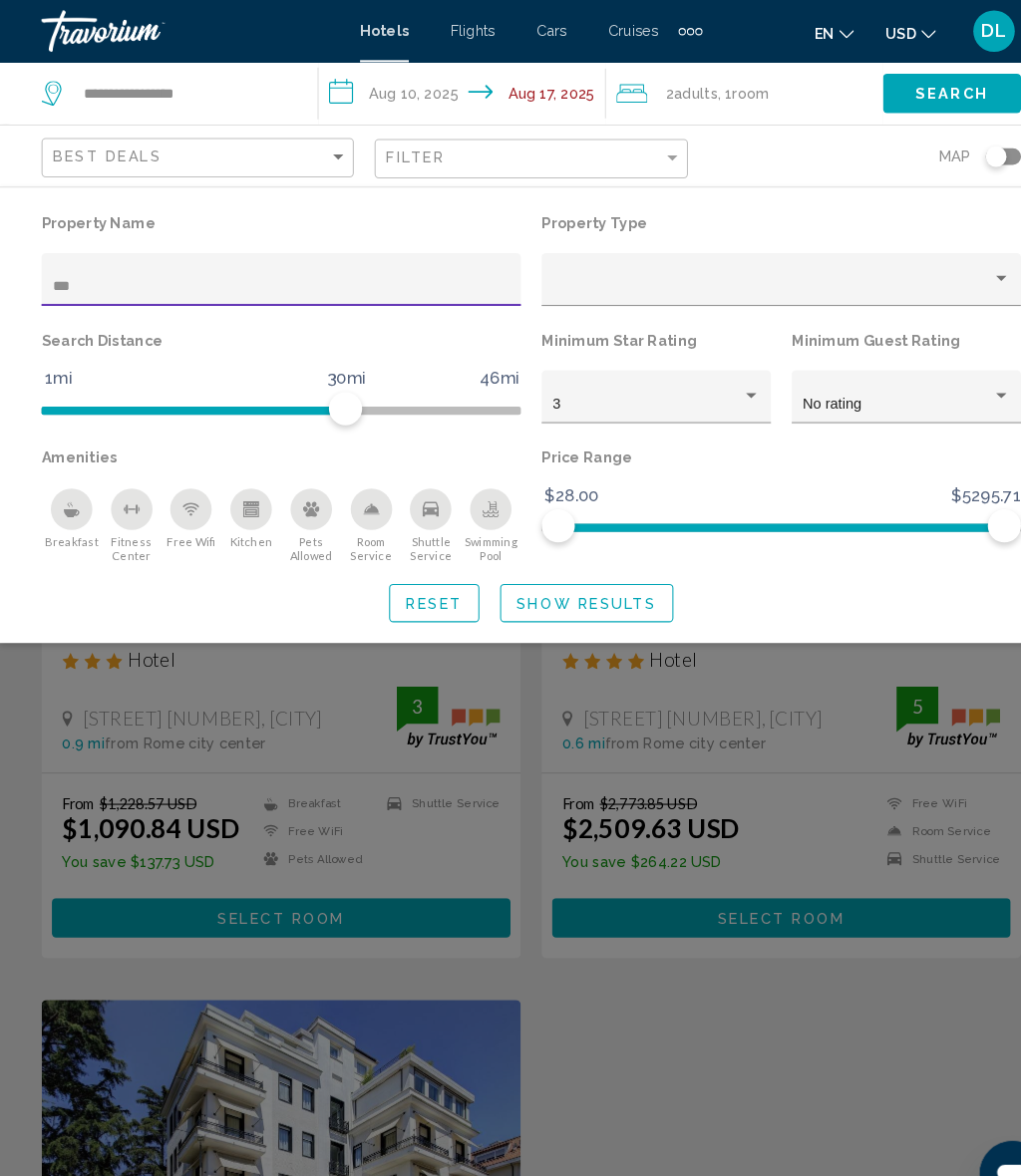 click on "Show Results" at bounding box center [563, 579] 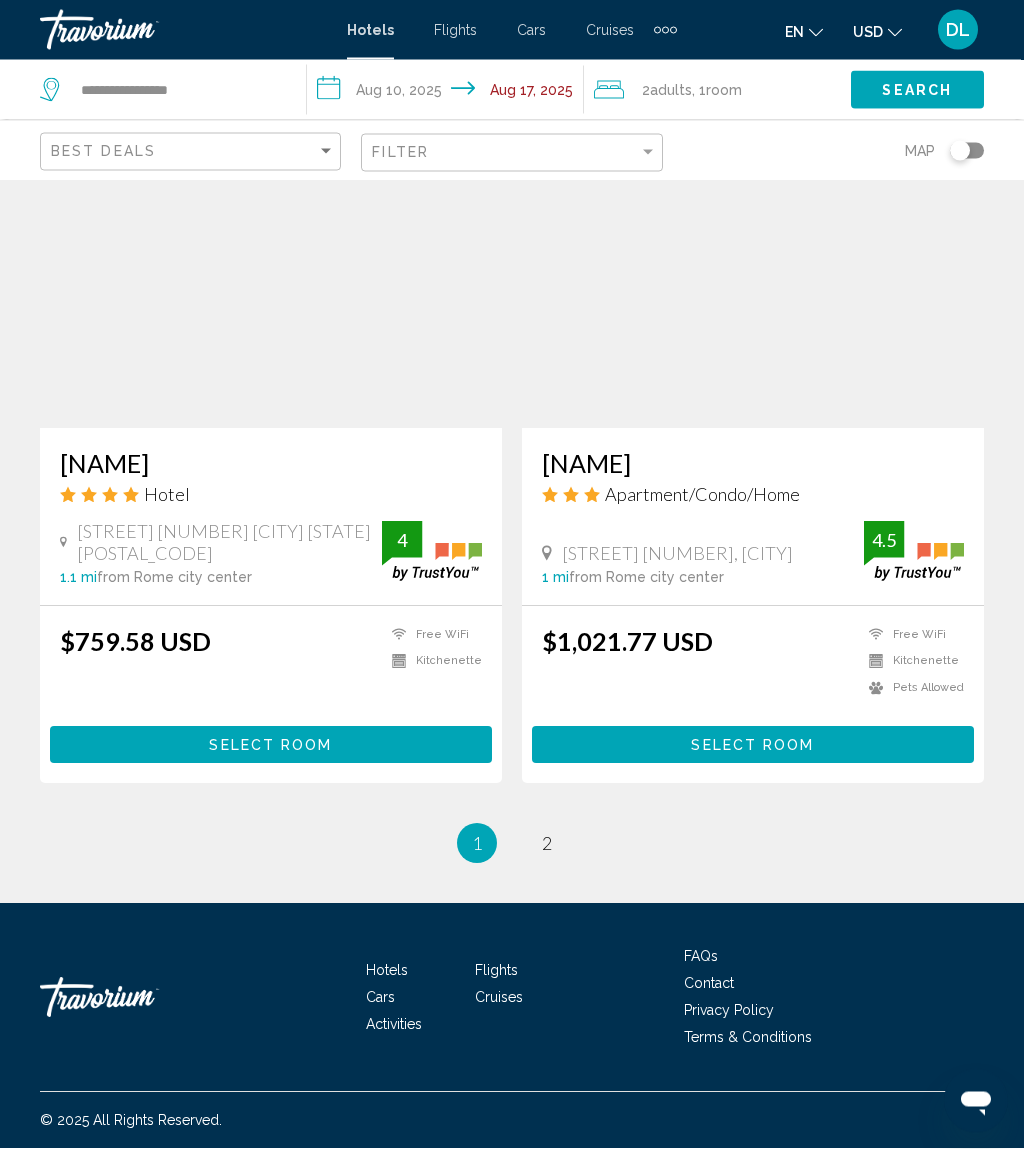 scroll, scrollTop: 3797, scrollLeft: 0, axis: vertical 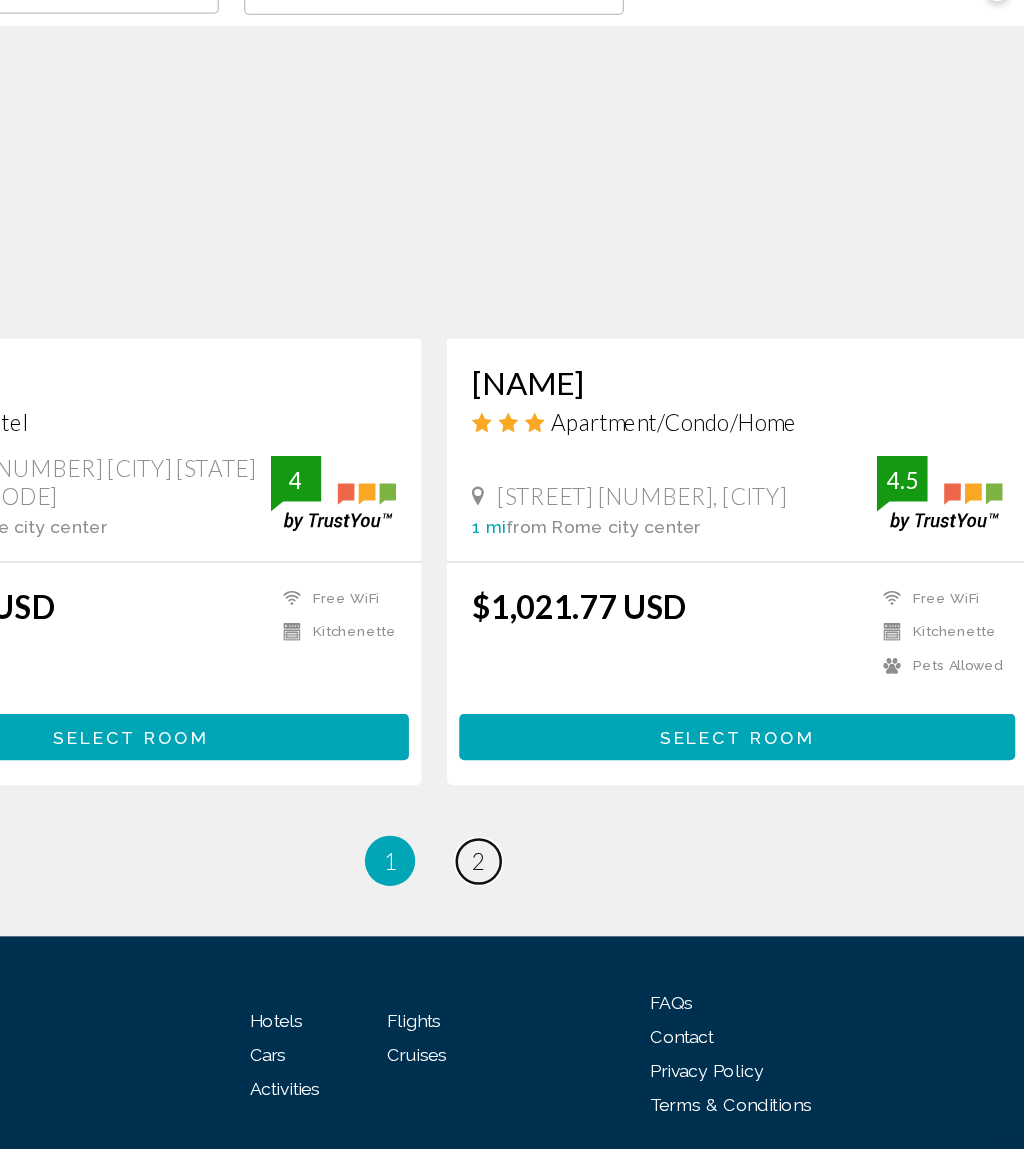 click on "page  2" at bounding box center (547, 844) 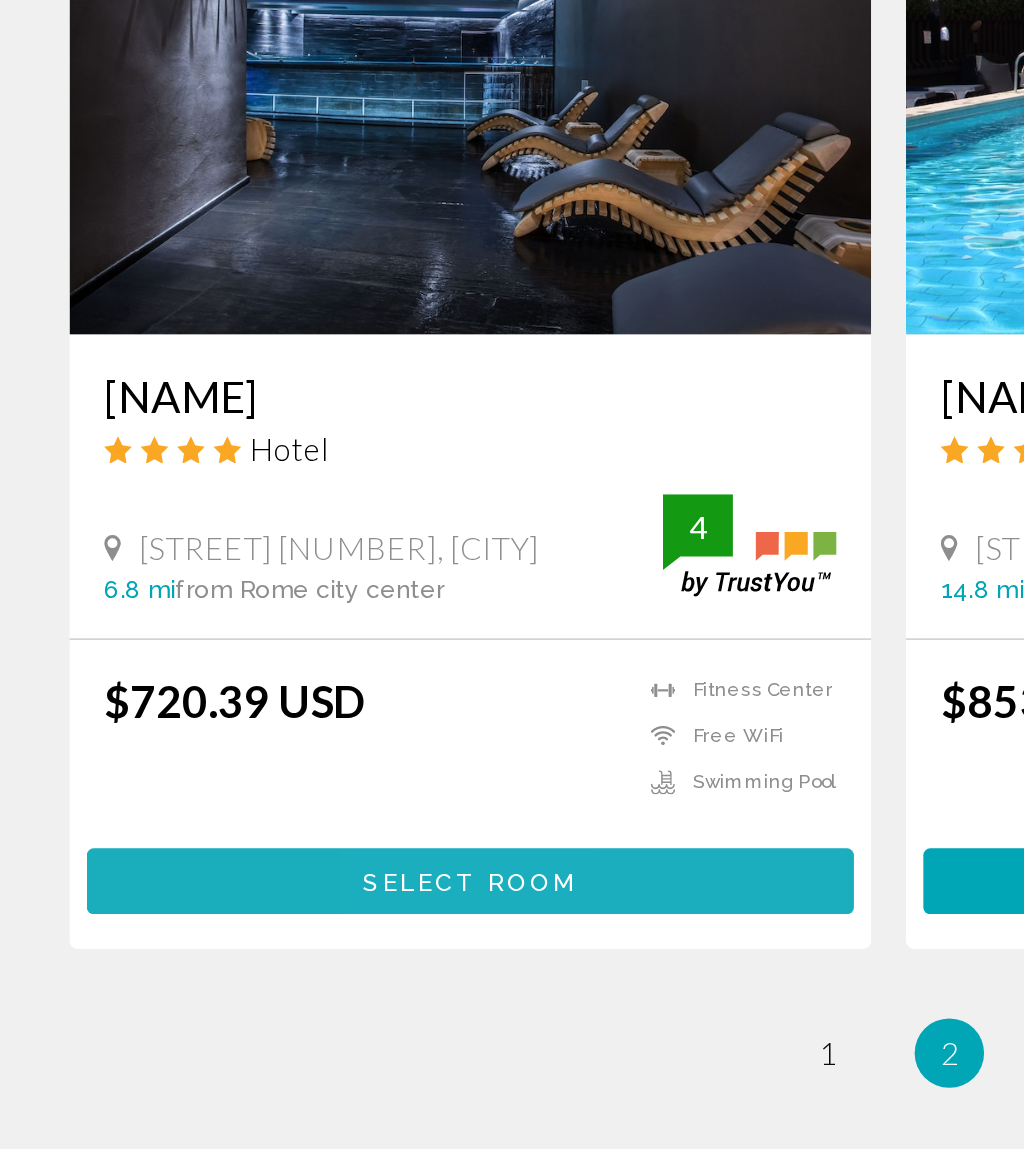 scroll, scrollTop: 3720, scrollLeft: 0, axis: vertical 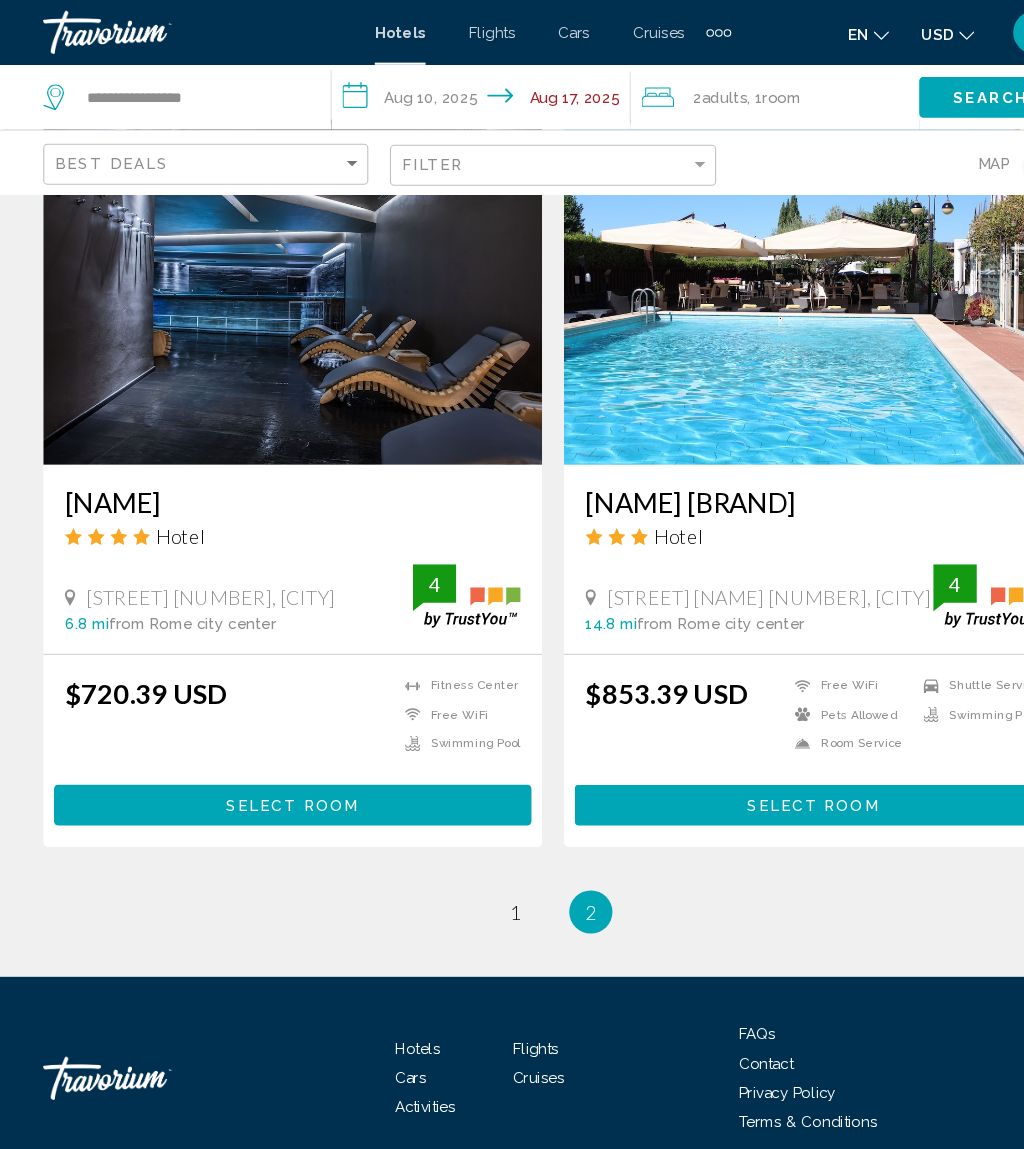 click on "Select Room" at bounding box center [271, 744] 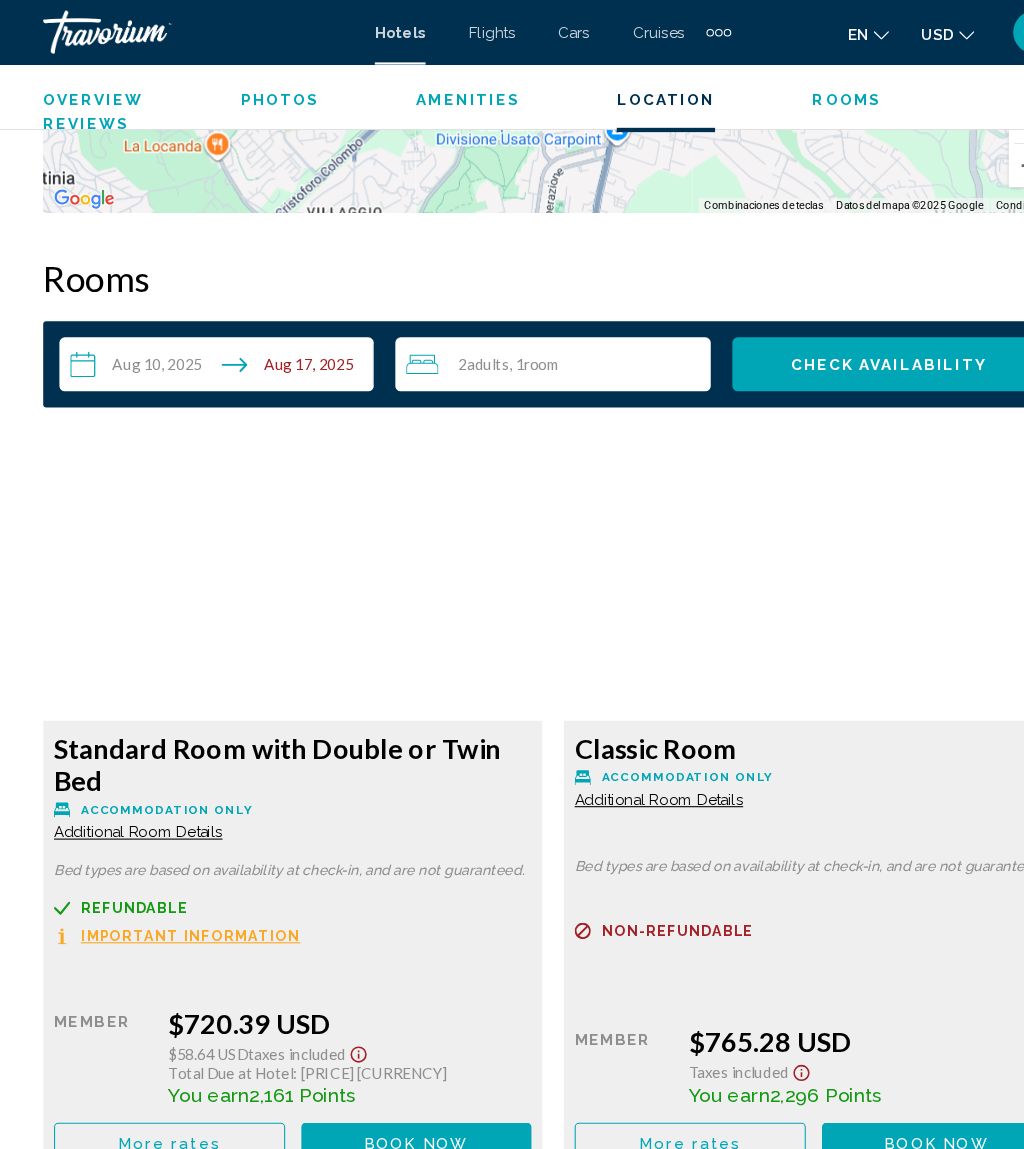 scroll, scrollTop: 2885, scrollLeft: 0, axis: vertical 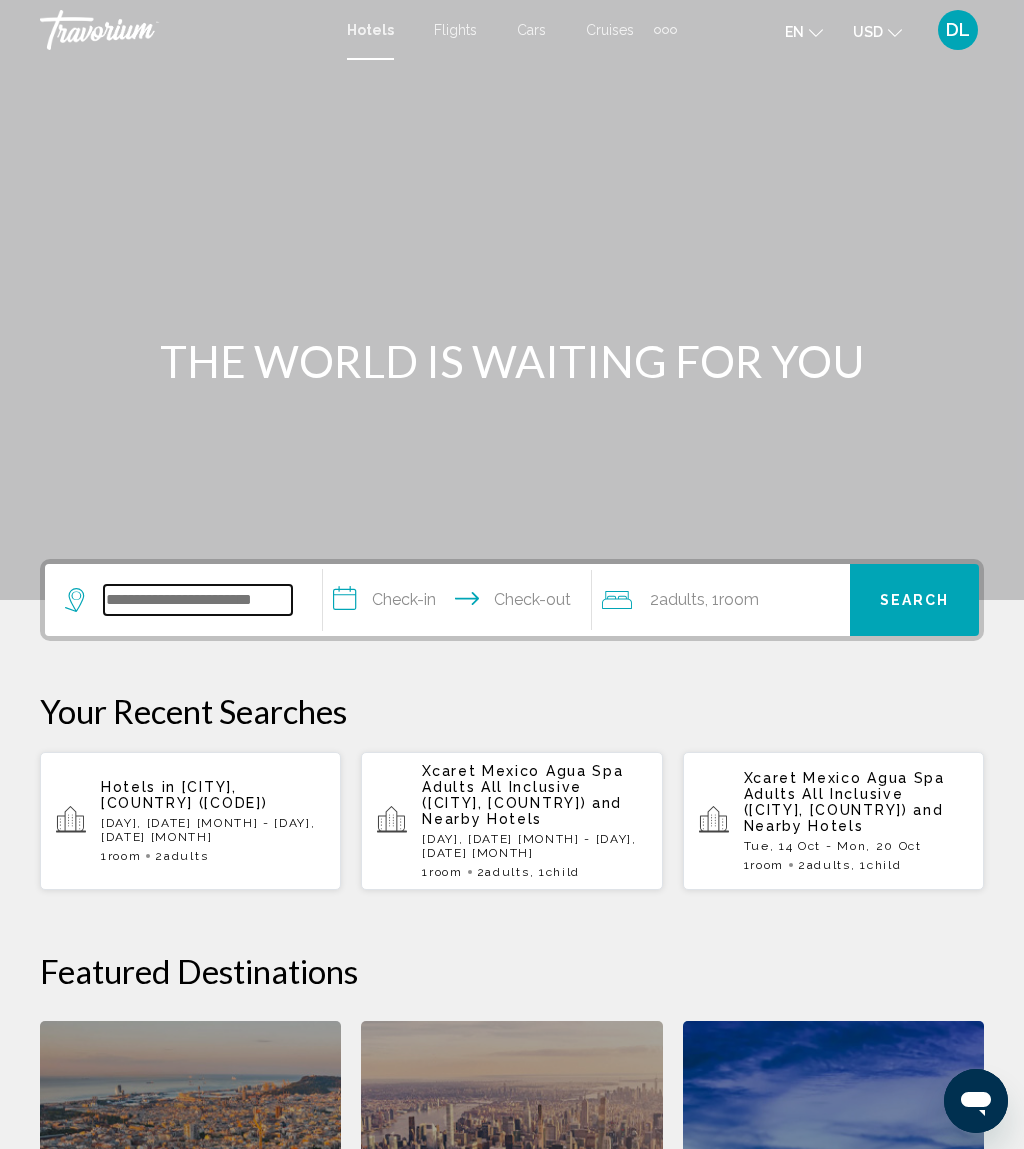 click at bounding box center [198, 600] 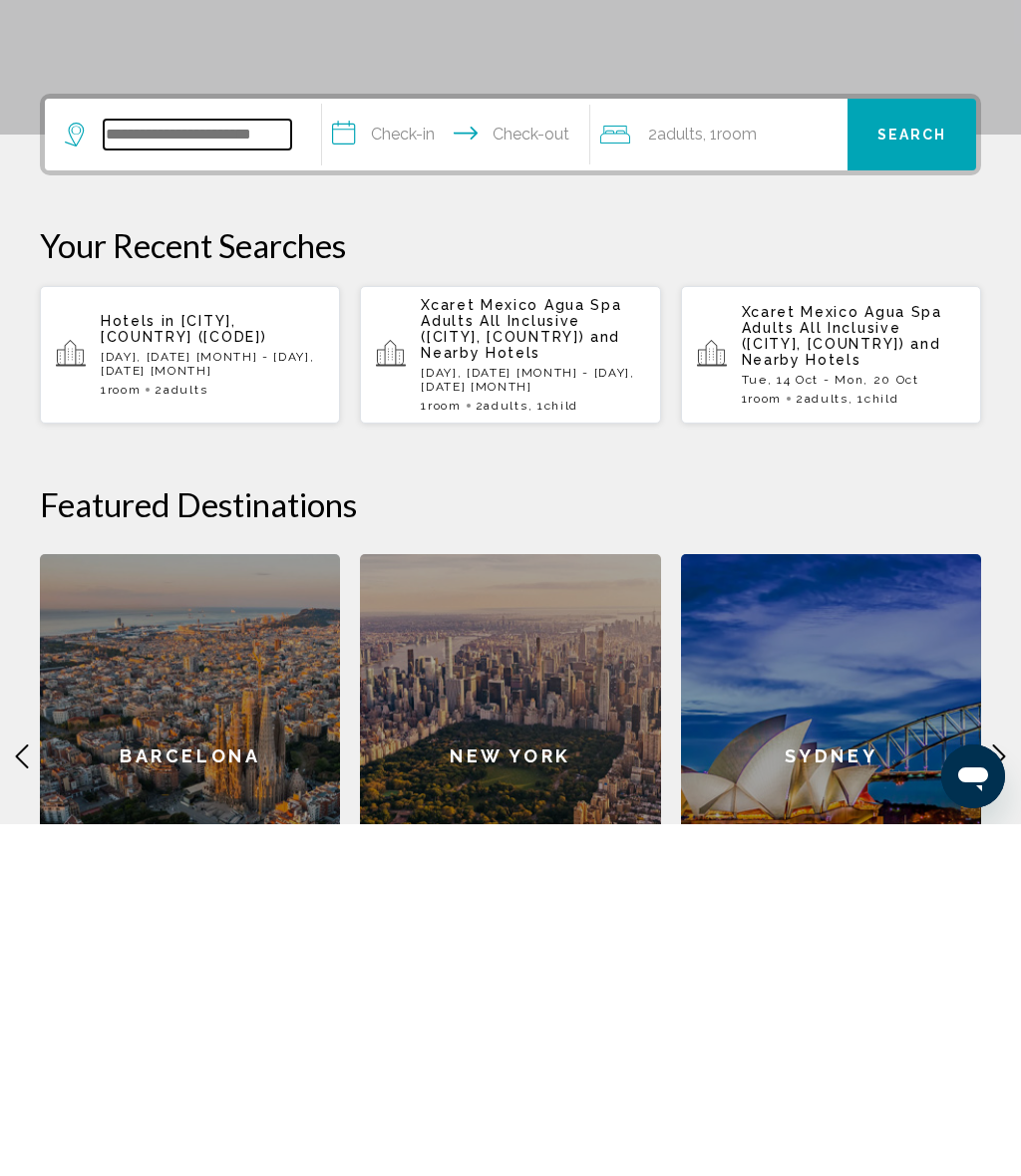scroll, scrollTop: 141, scrollLeft: 0, axis: vertical 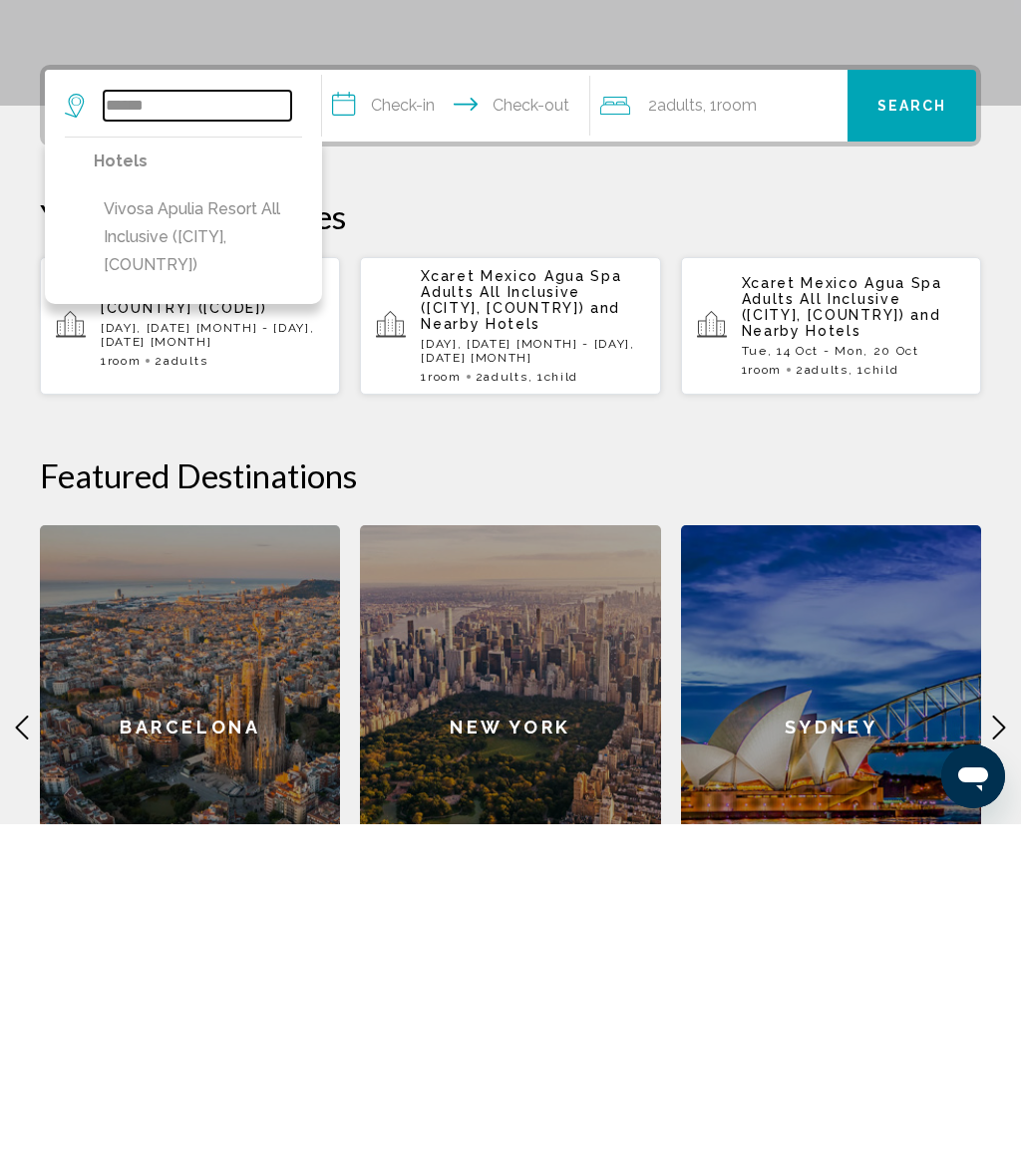 type on "******" 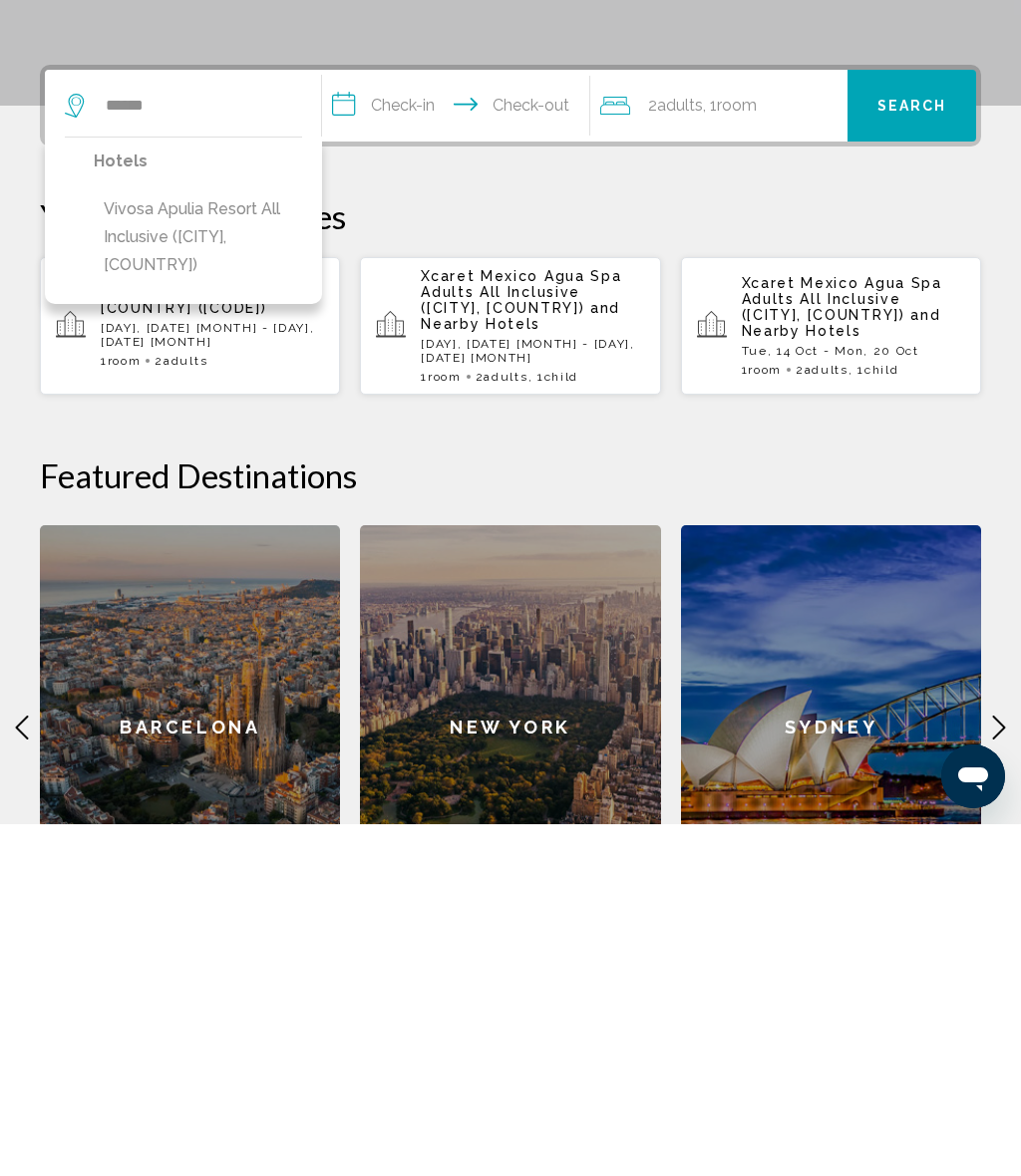 click on "Vivosa Apulia Resort All Inclusive ([CITY], [COUNTRY])" at bounding box center [197, 589] 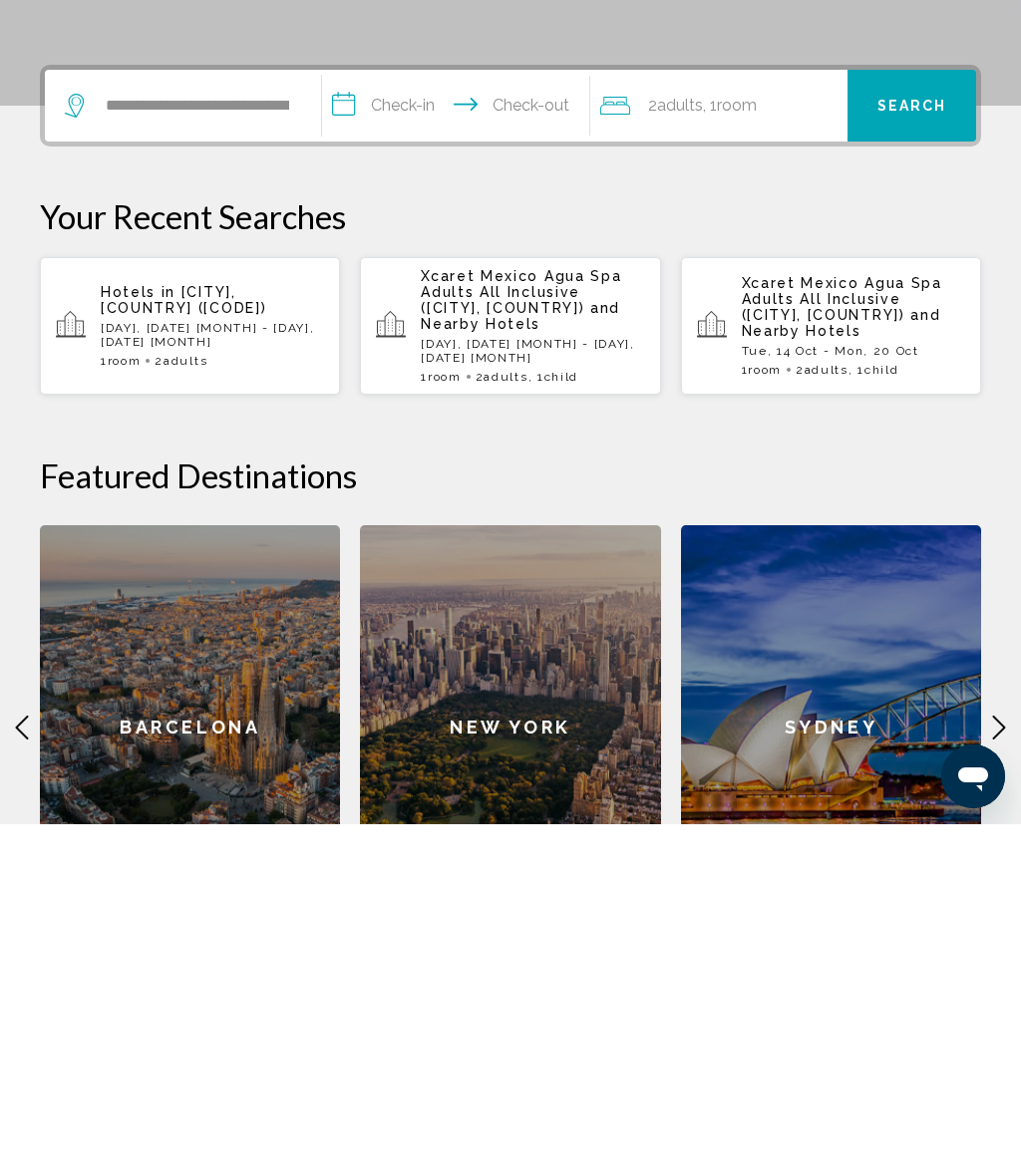 click on "**********" at bounding box center [460, 460] 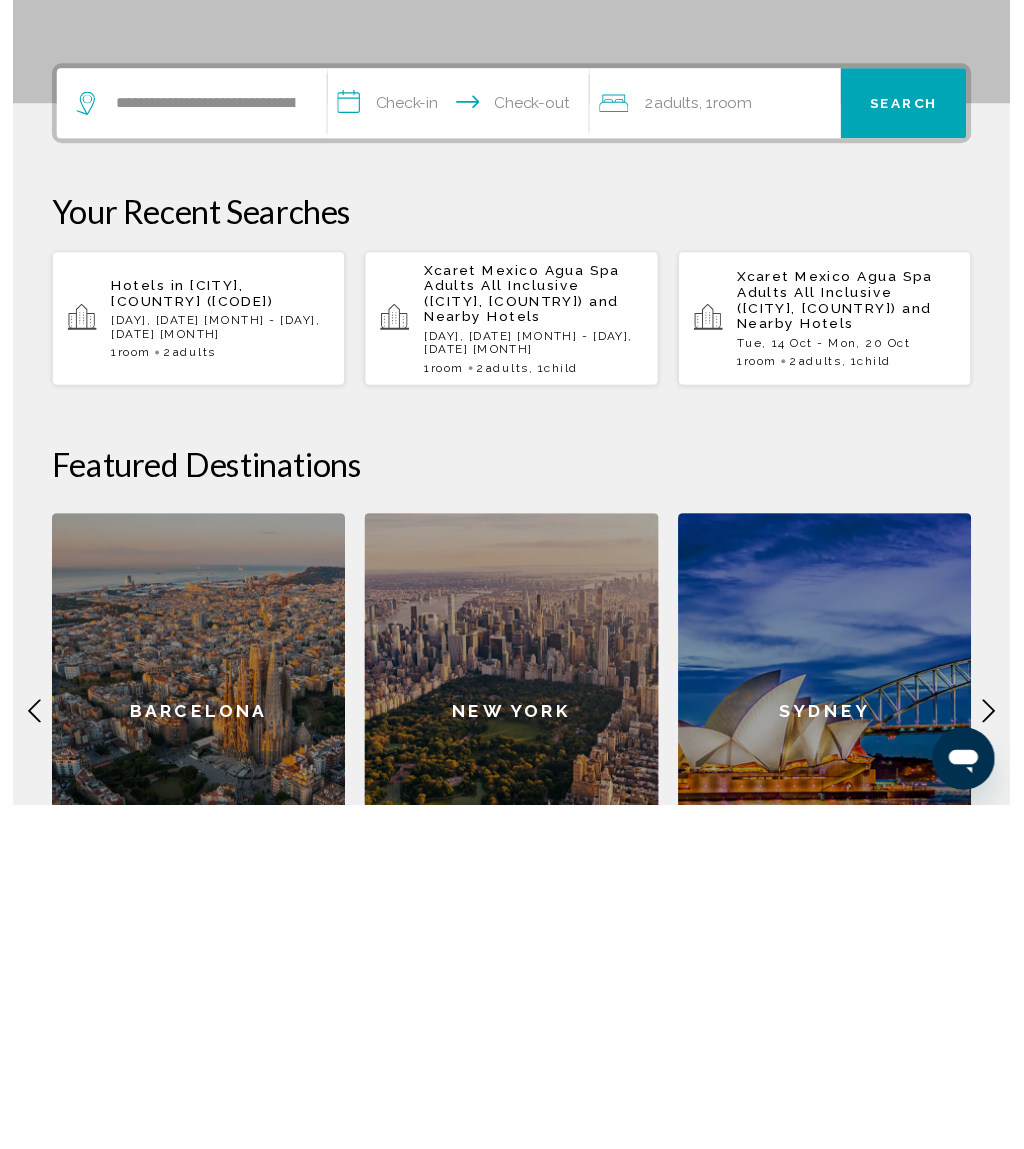 scroll, scrollTop: 494, scrollLeft: 0, axis: vertical 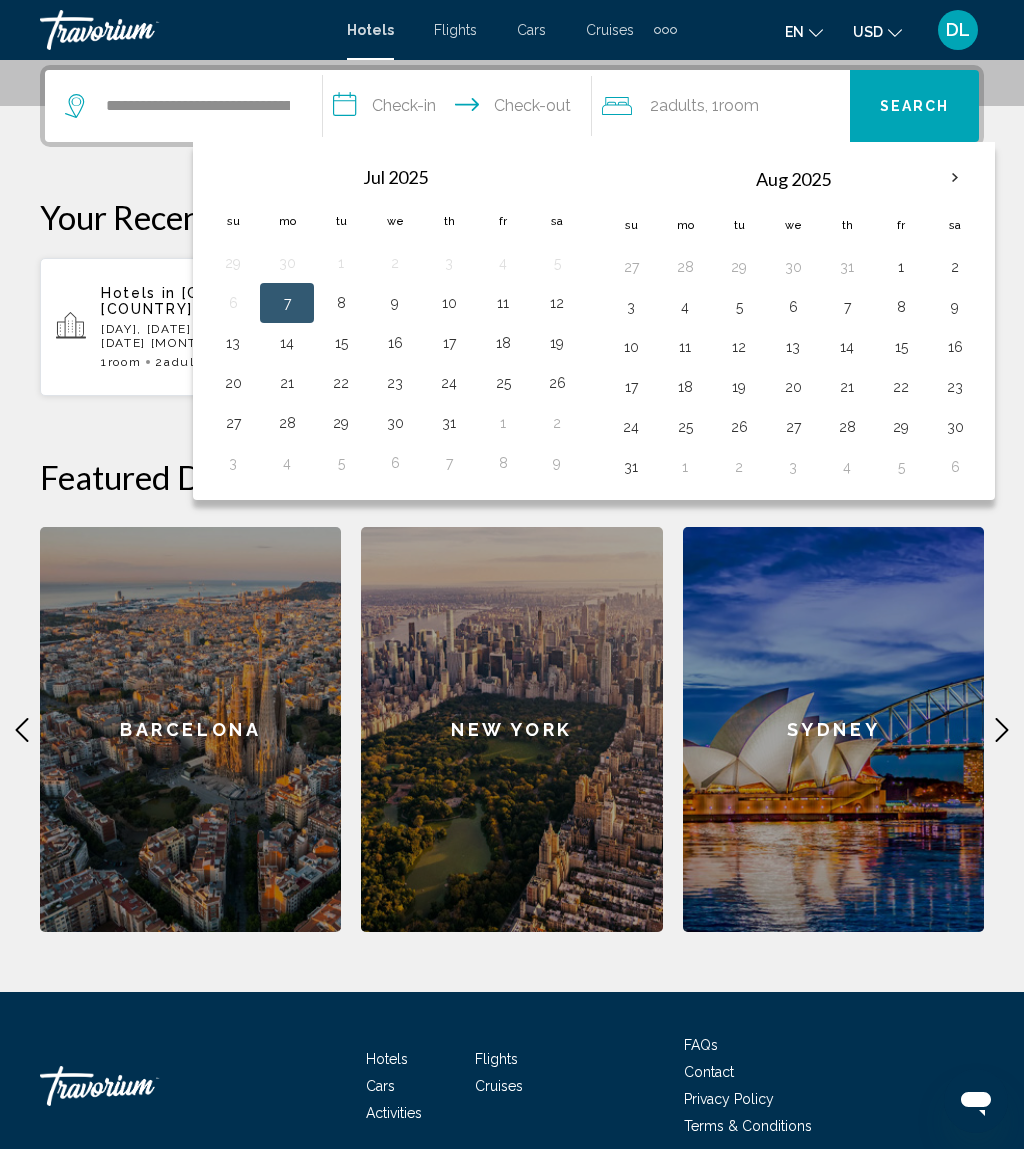 click on "6" at bounding box center (793, 307) 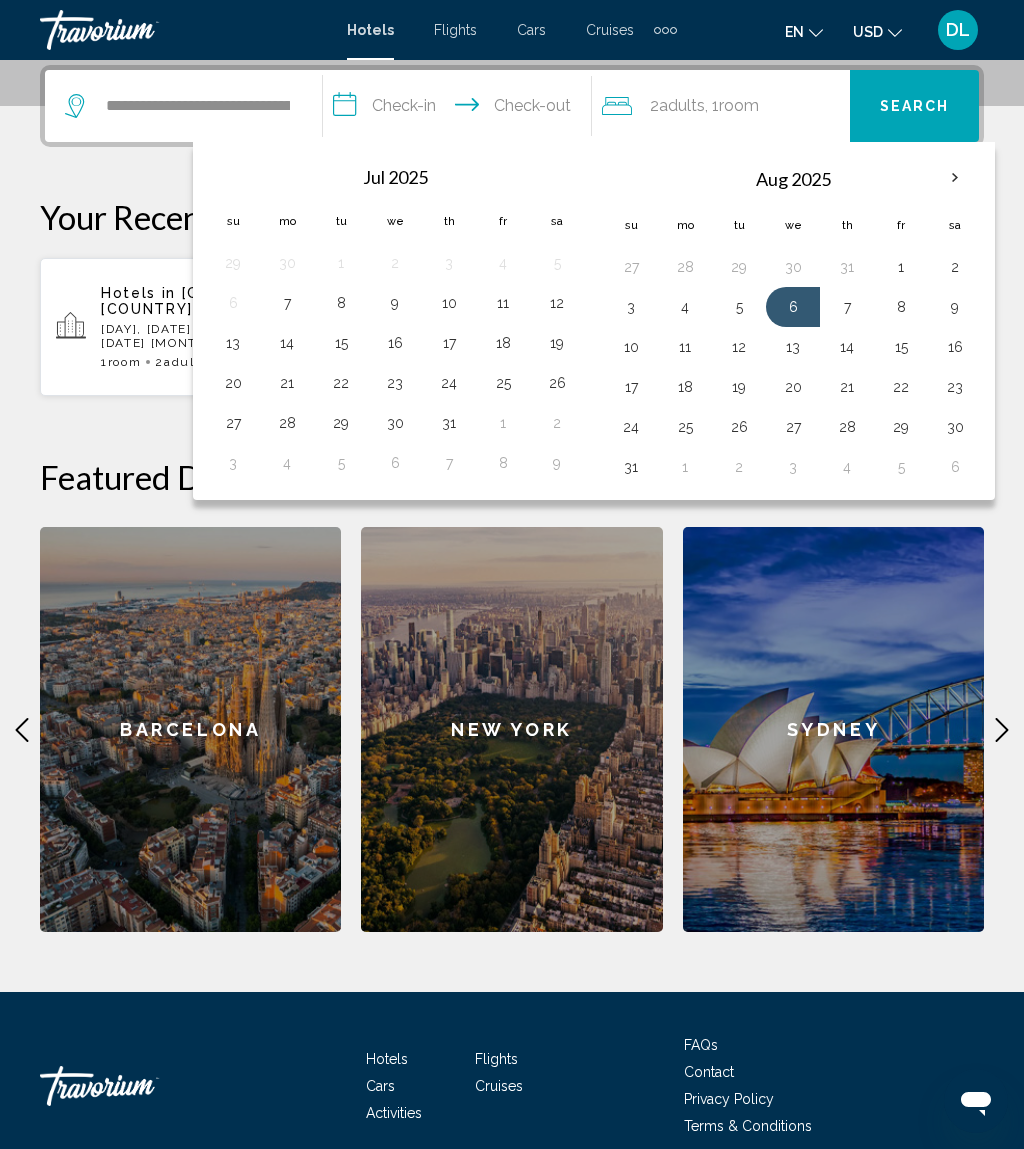 click on "13" at bounding box center [793, 347] 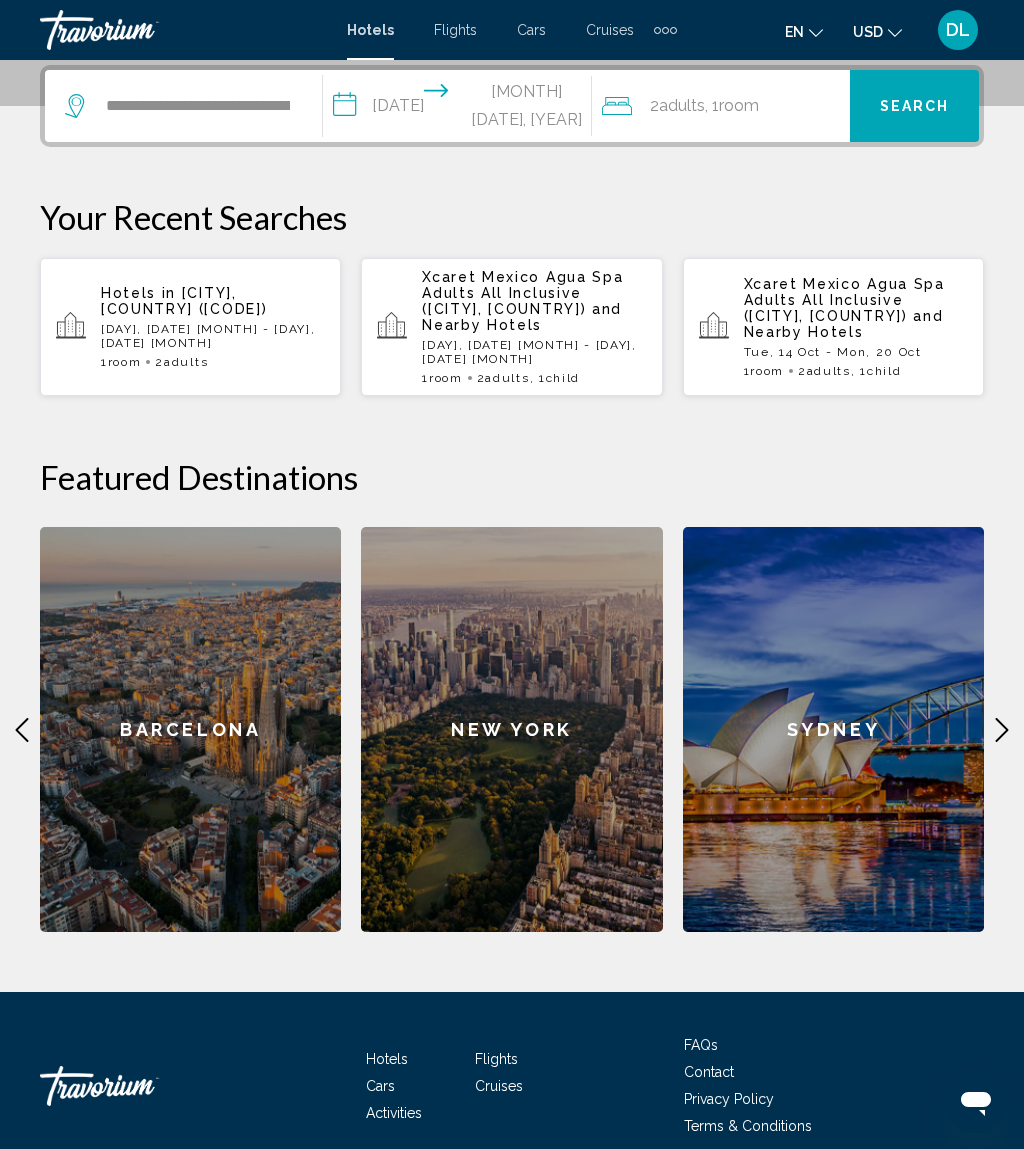 click on "Search" at bounding box center [914, 106] 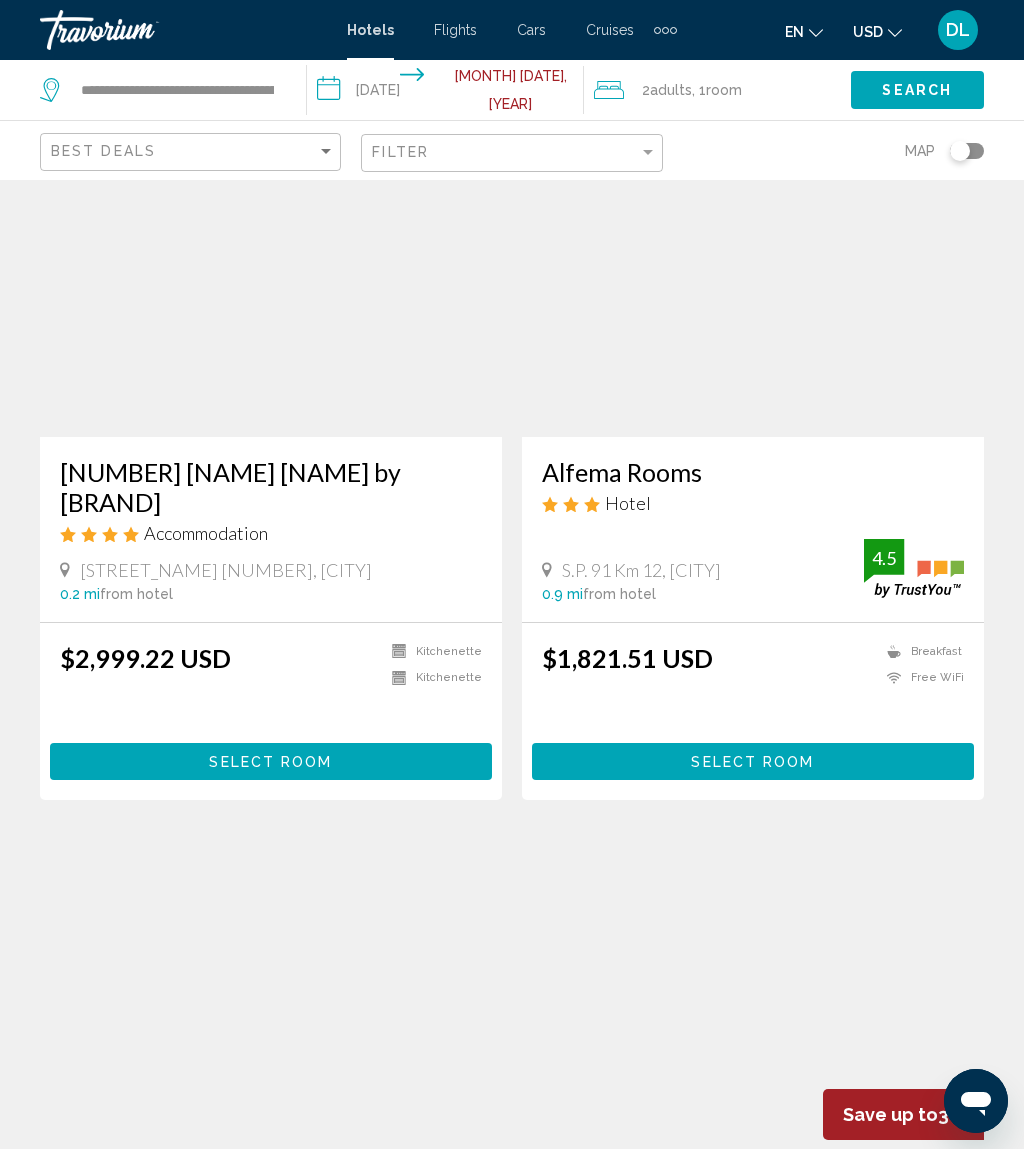 scroll, scrollTop: 0, scrollLeft: 0, axis: both 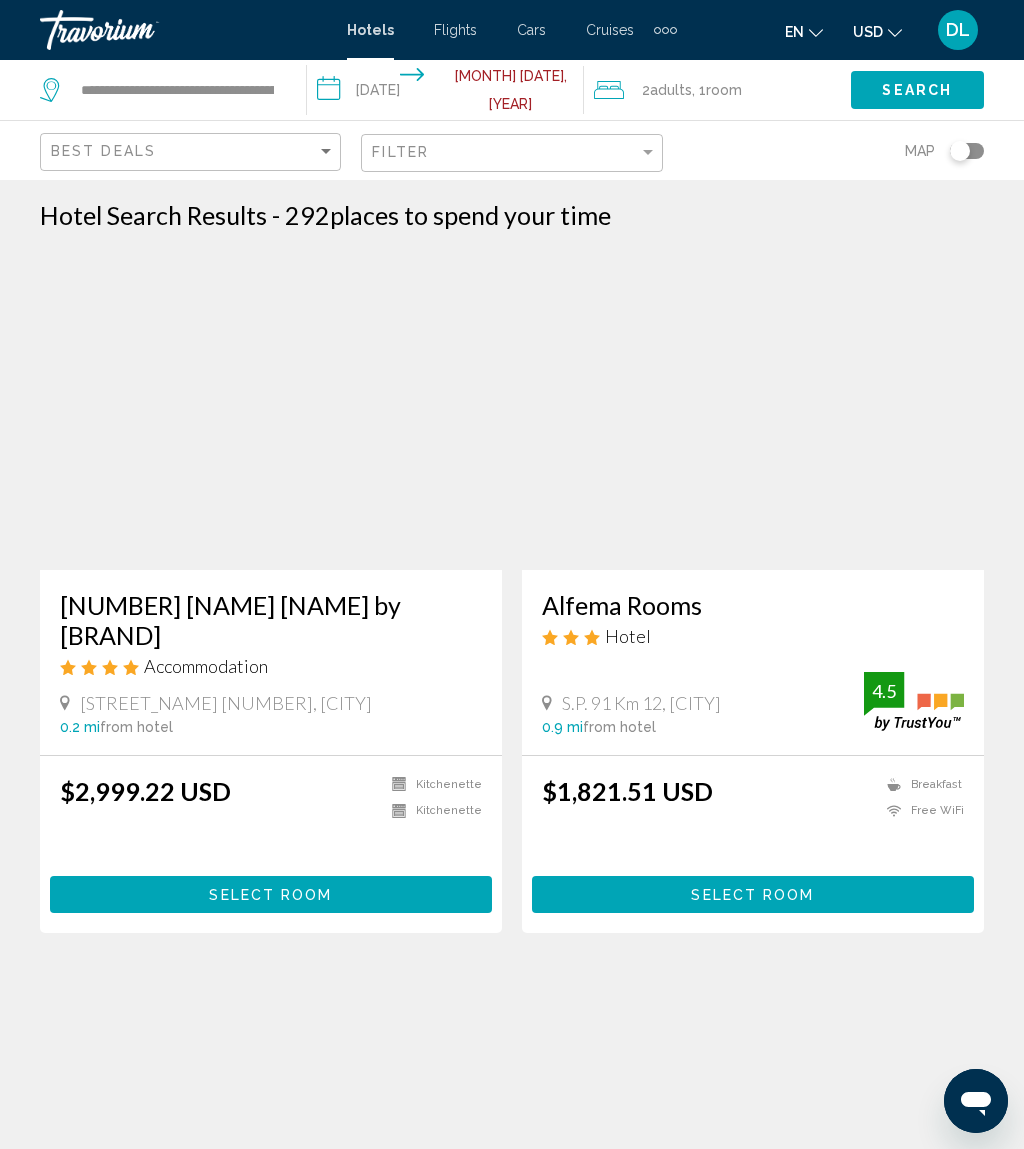 click on "**********" at bounding box center [449, 93] 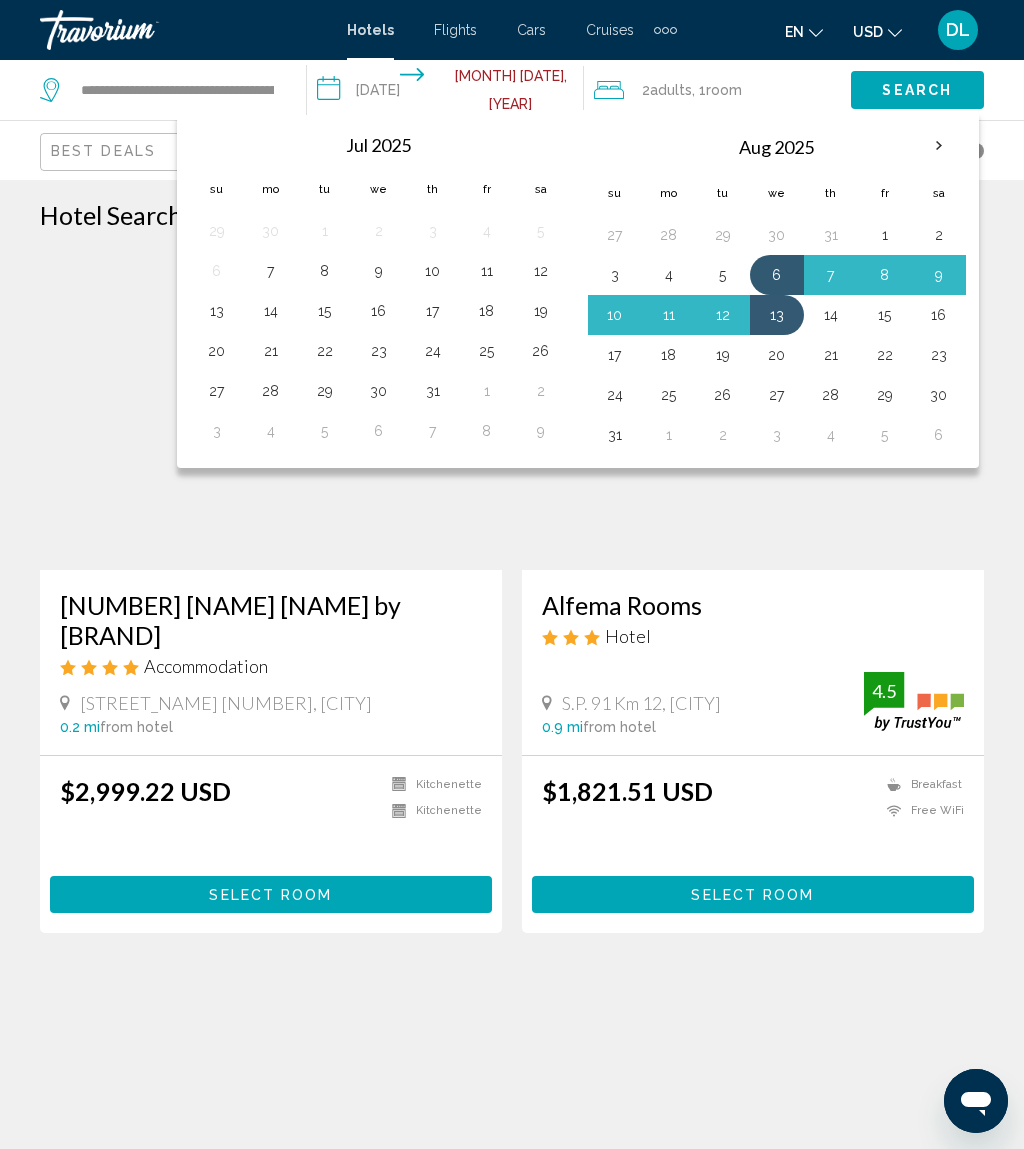 click on "23" at bounding box center [939, 355] 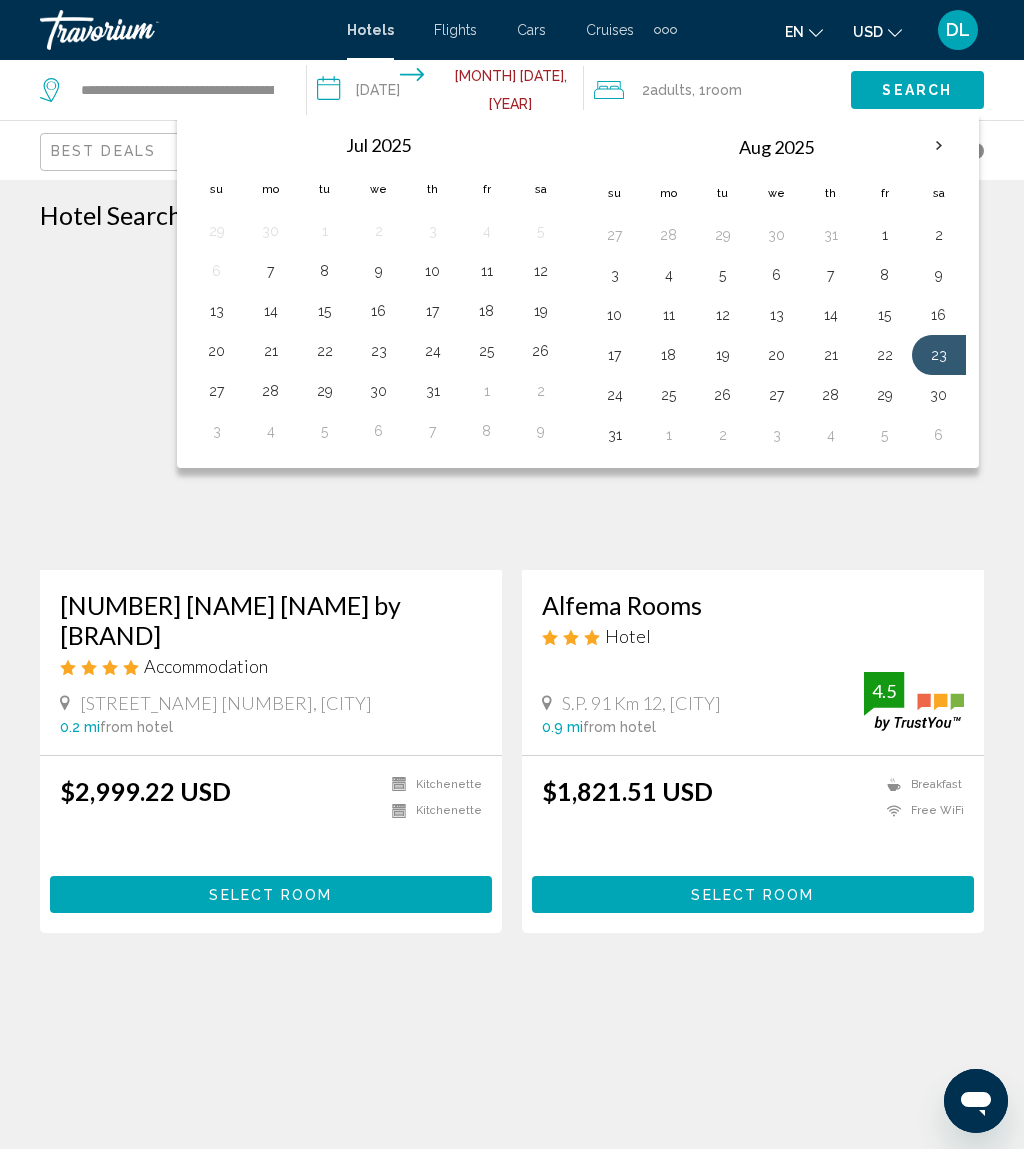 click on "30" at bounding box center (939, 395) 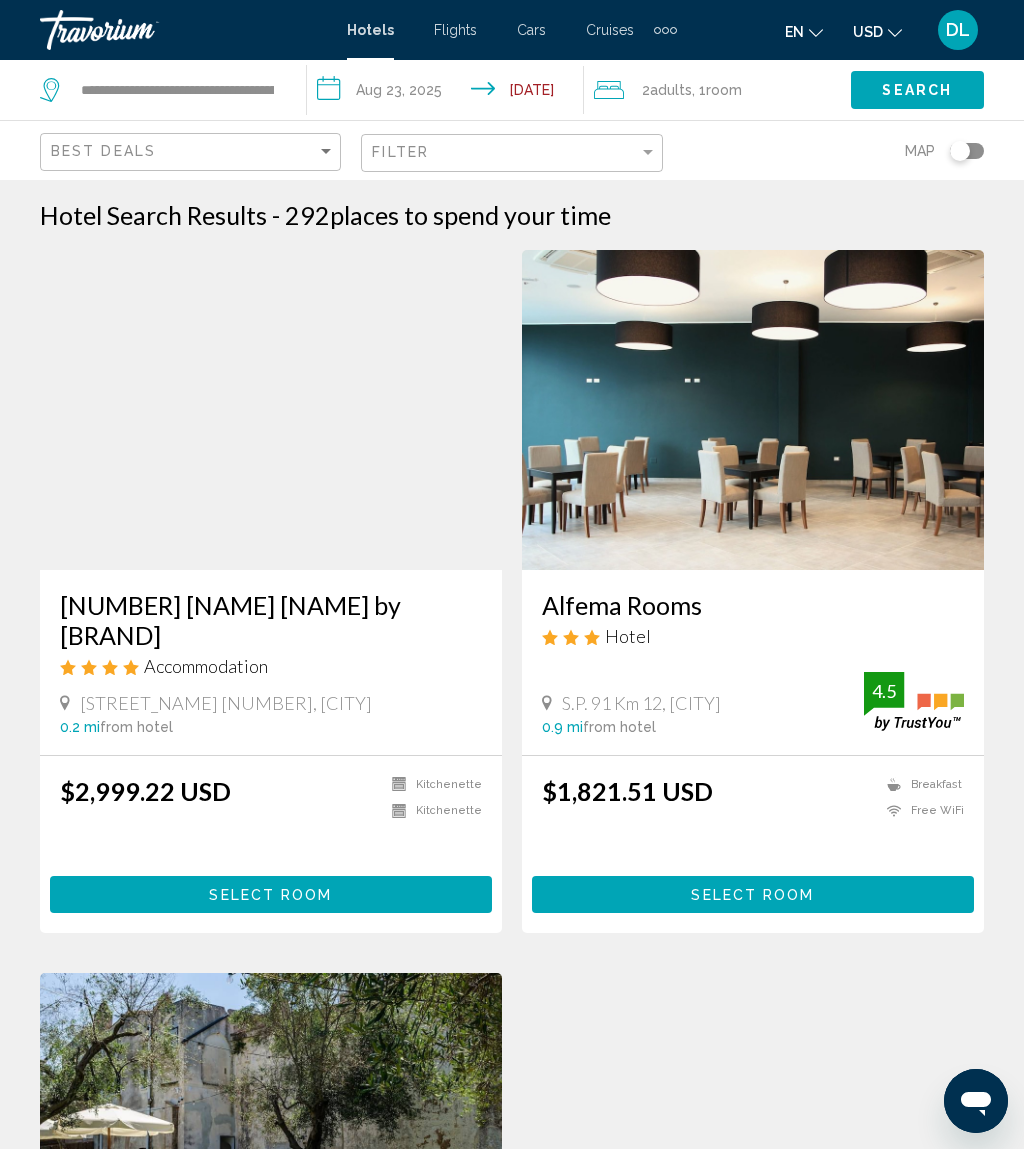 click on "Search" at bounding box center [917, 89] 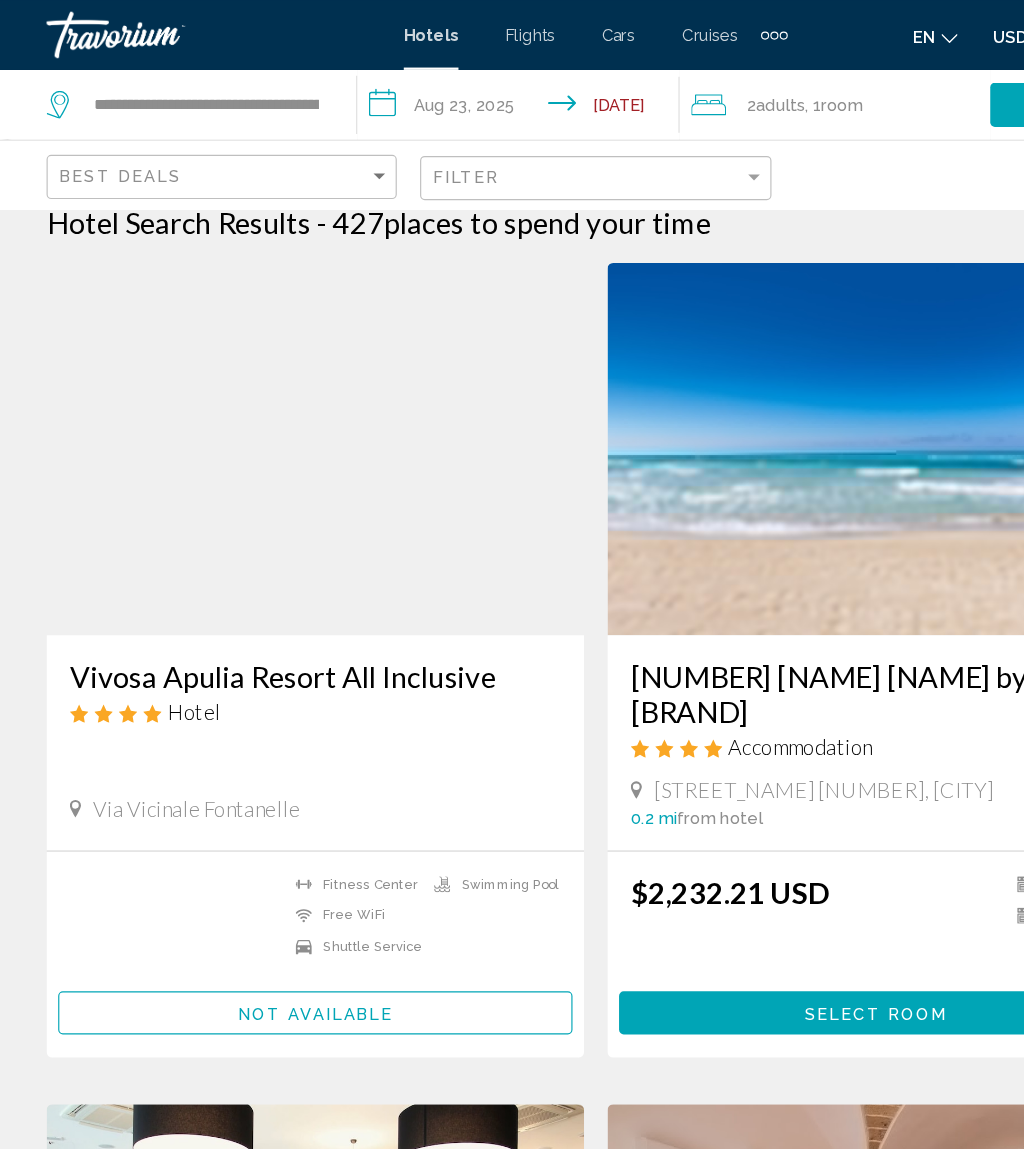 scroll, scrollTop: 0, scrollLeft: 0, axis: both 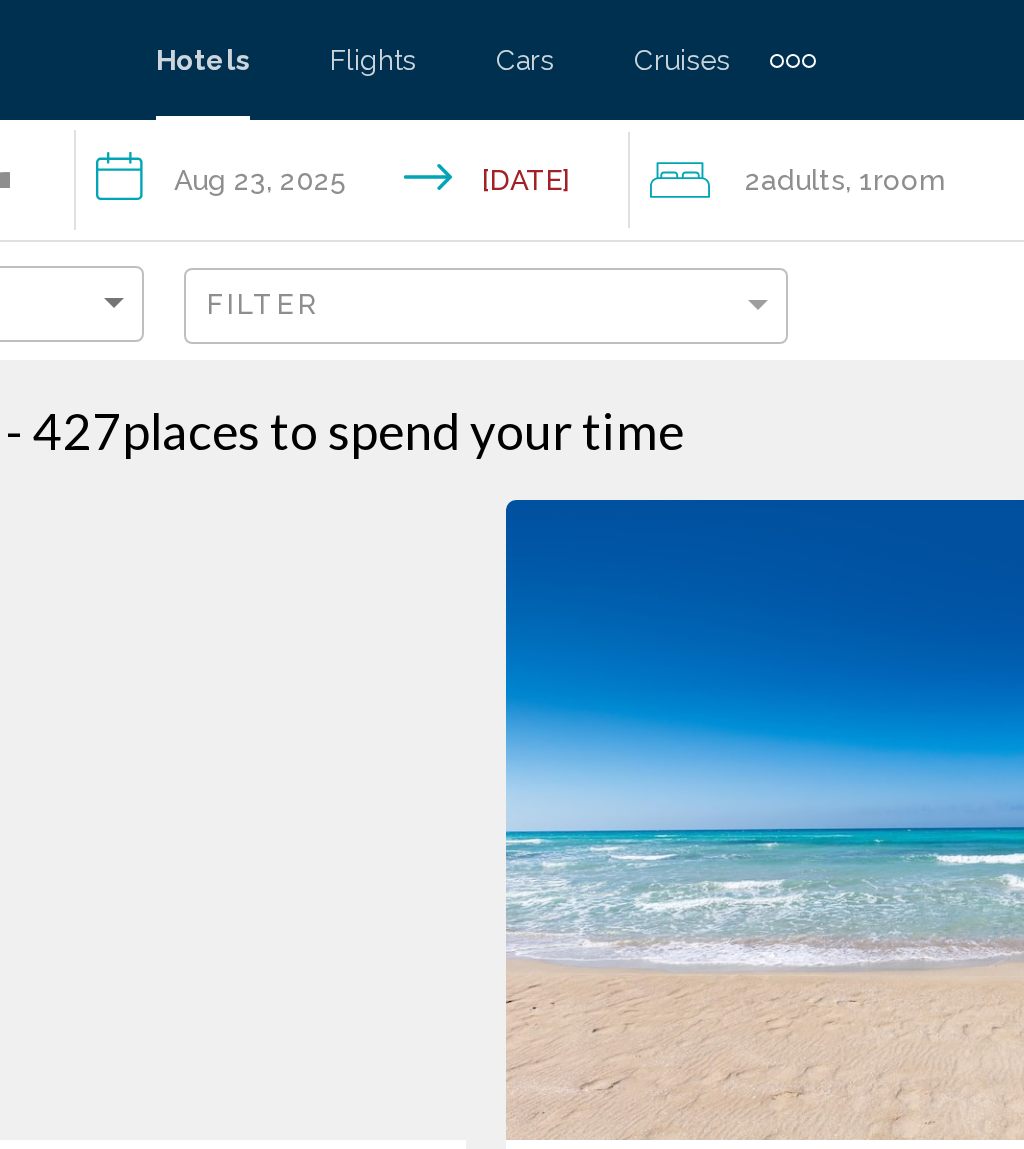 click on "**********" at bounding box center (449, 93) 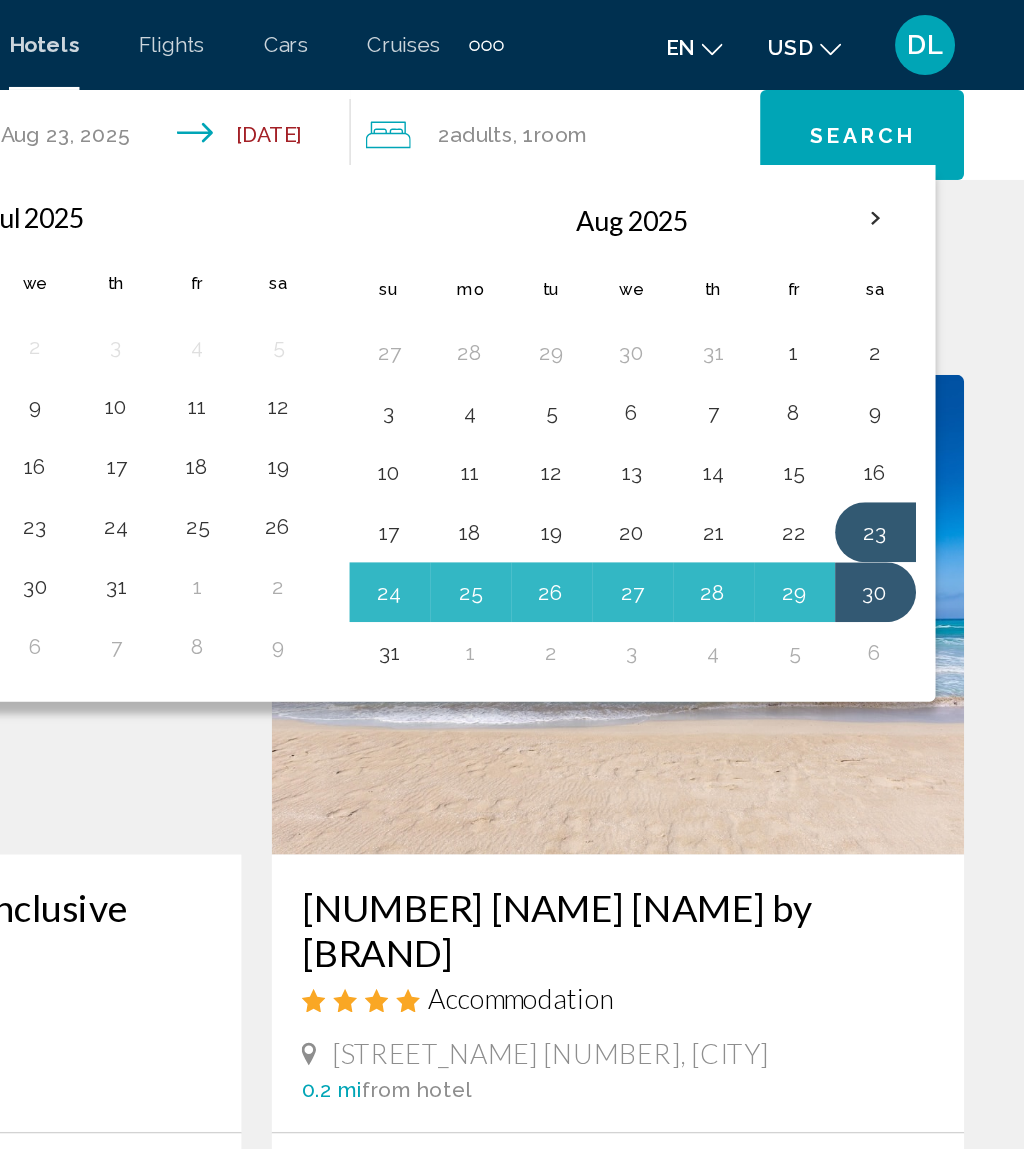 click at bounding box center [925, 146] 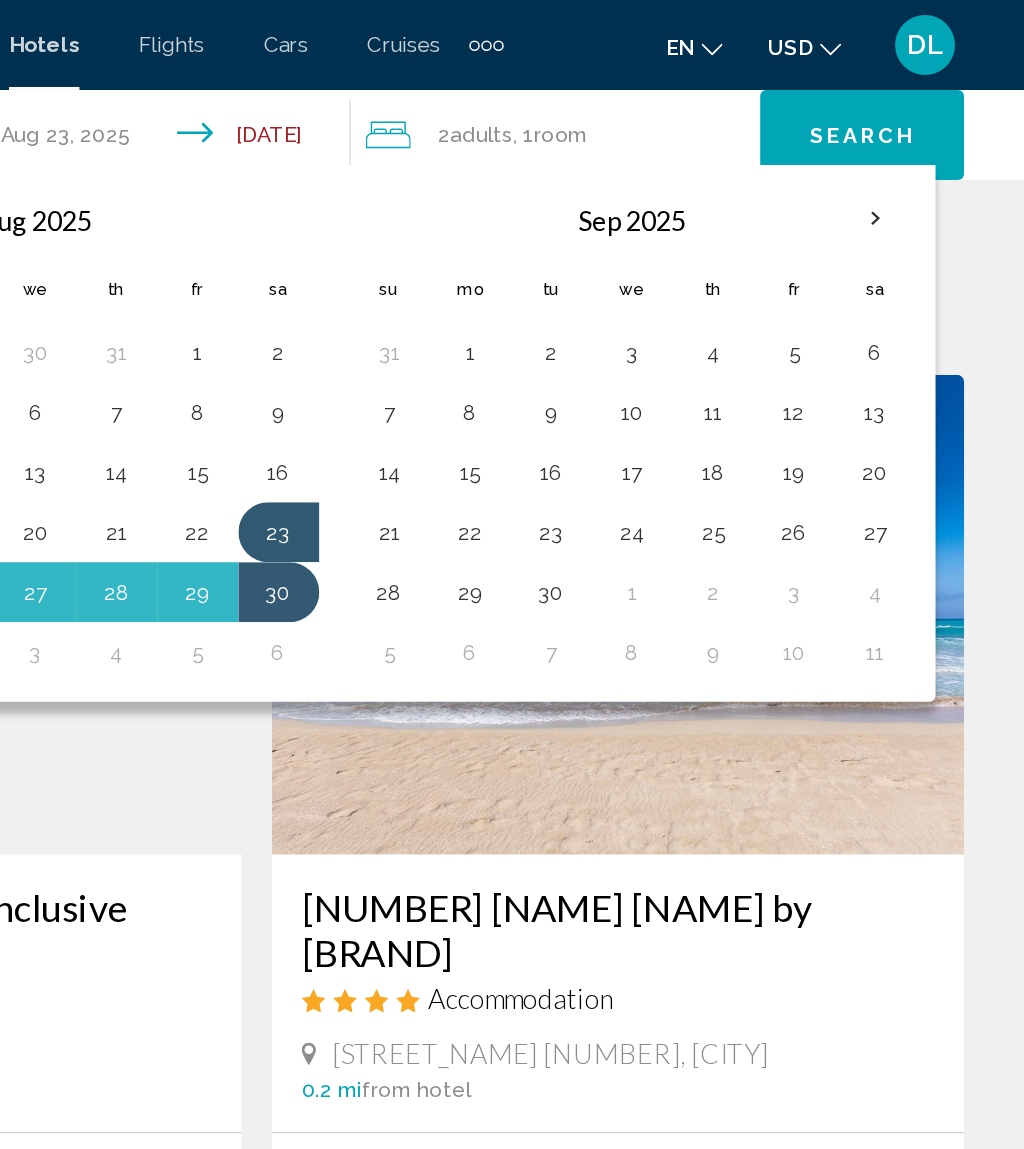 click on "18" at bounding box center (817, 315) 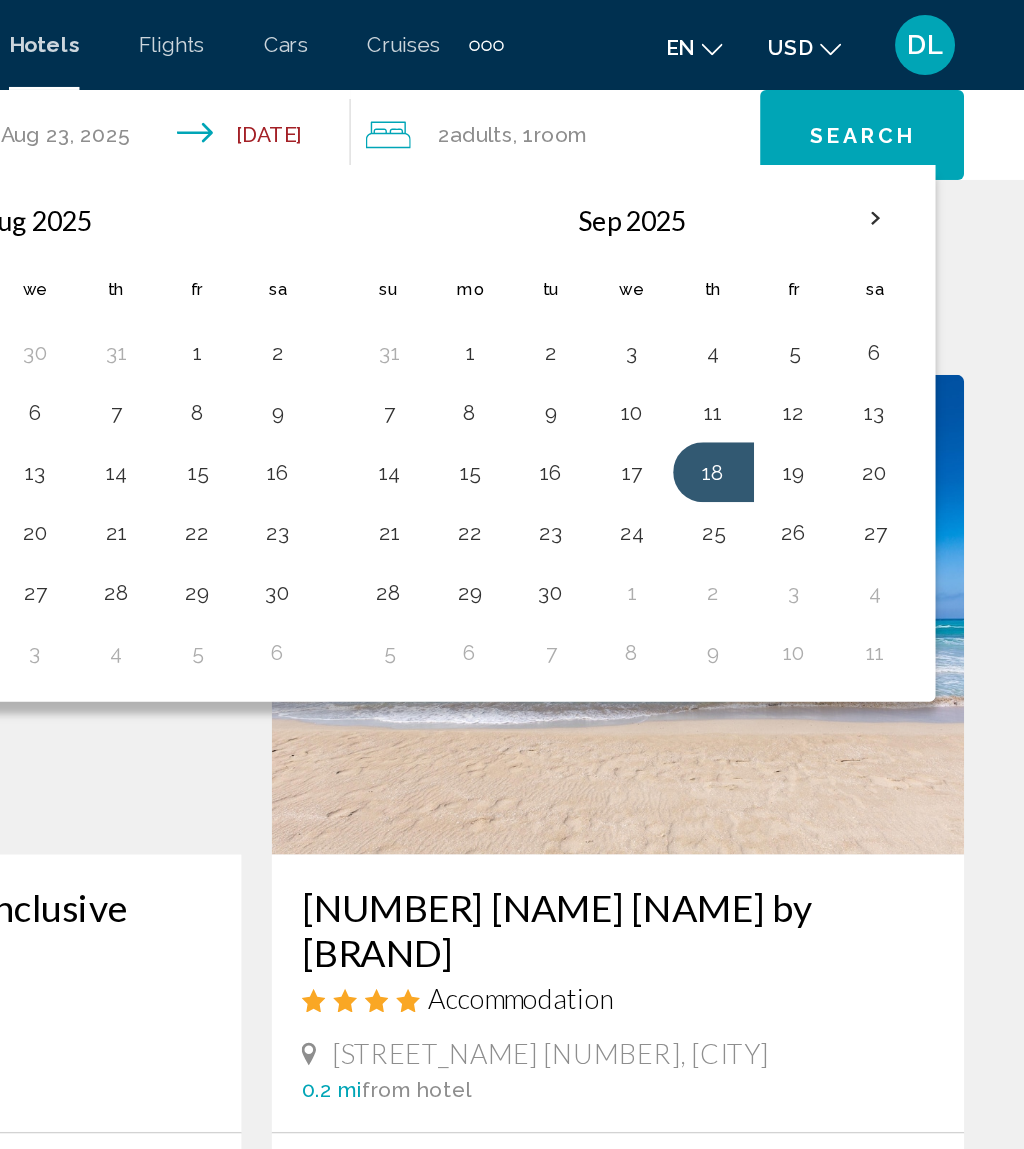 click on "25" at bounding box center (817, 355) 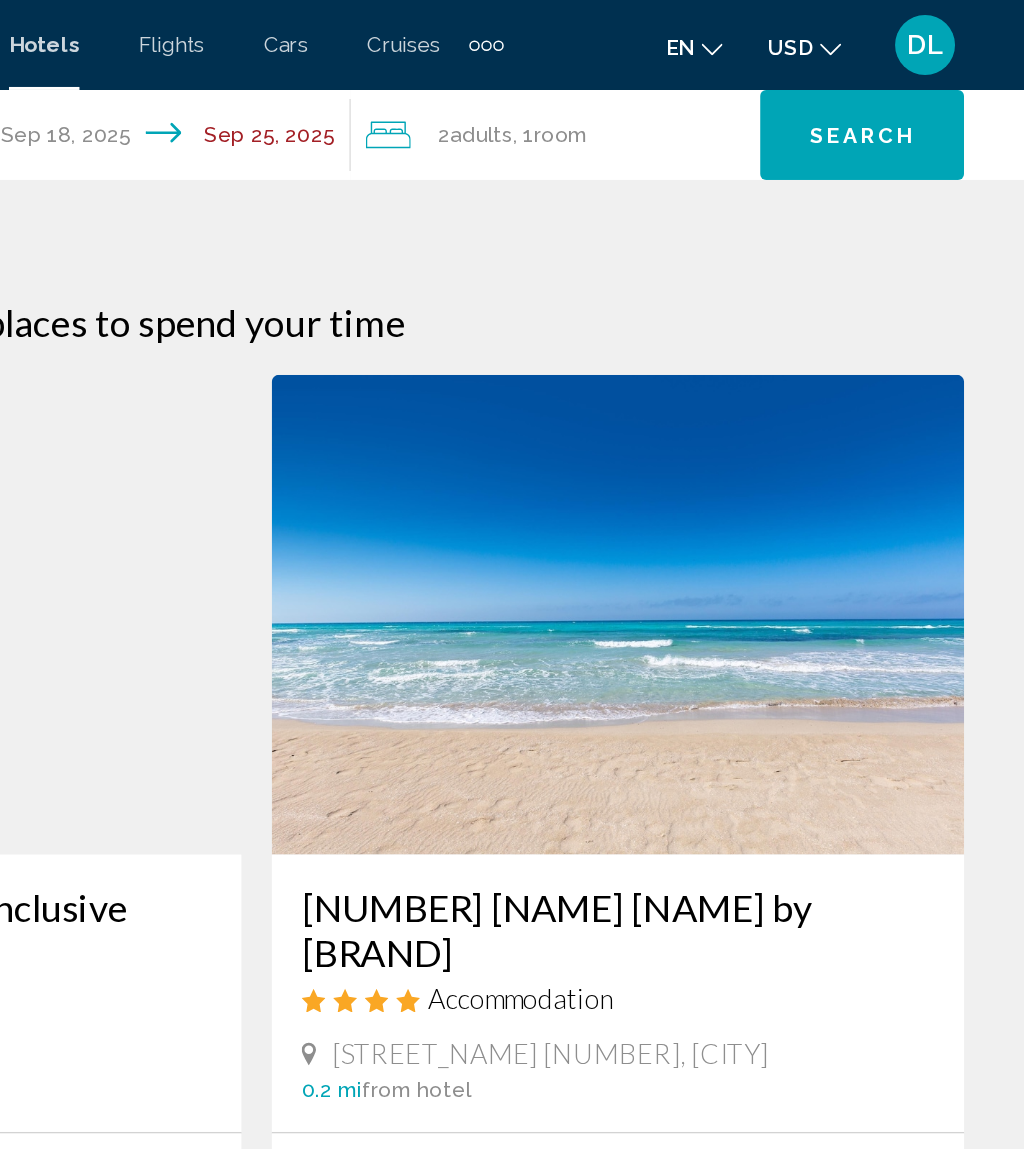 click on "Search" at bounding box center (916, 91) 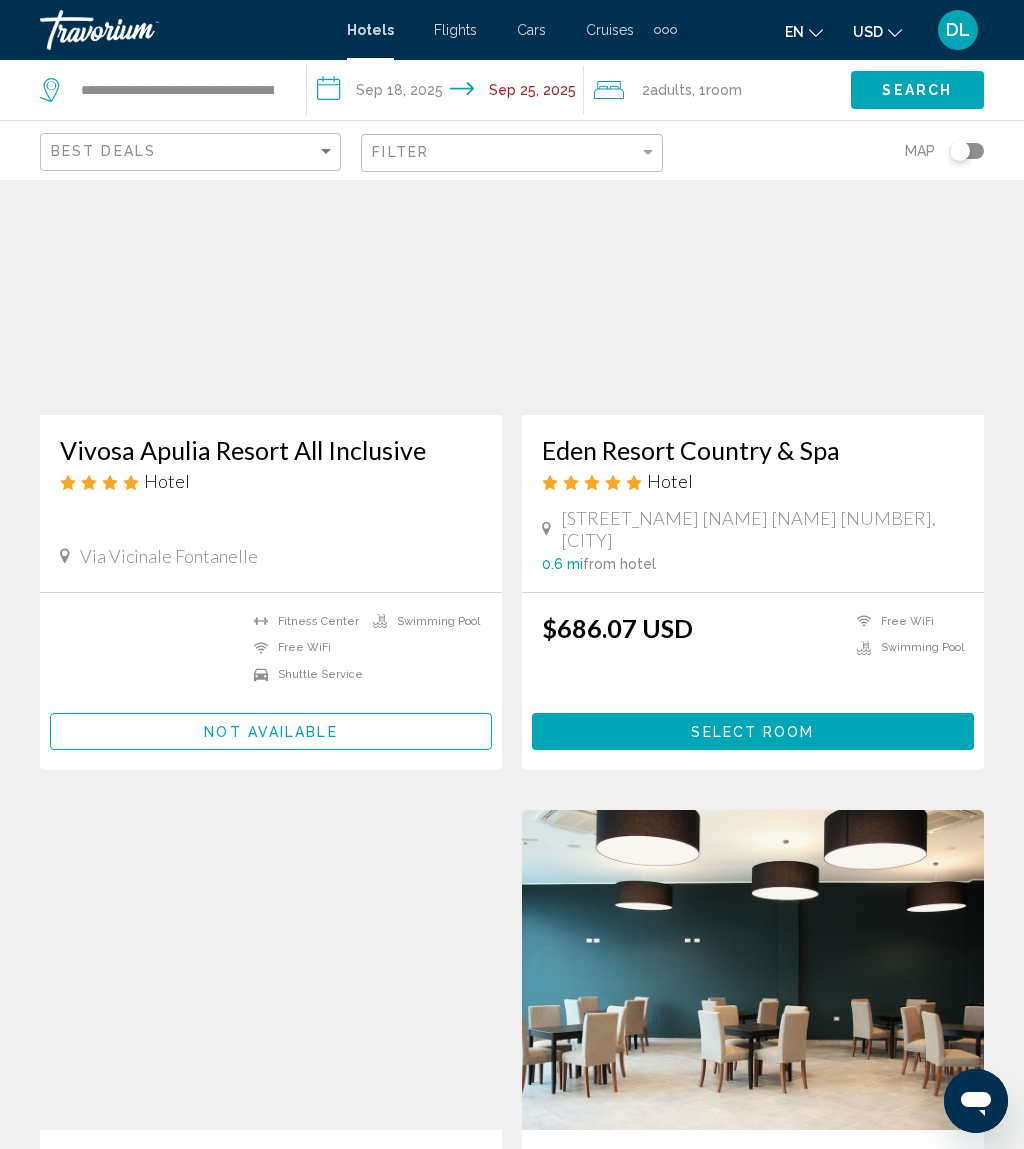 scroll, scrollTop: 0, scrollLeft: 0, axis: both 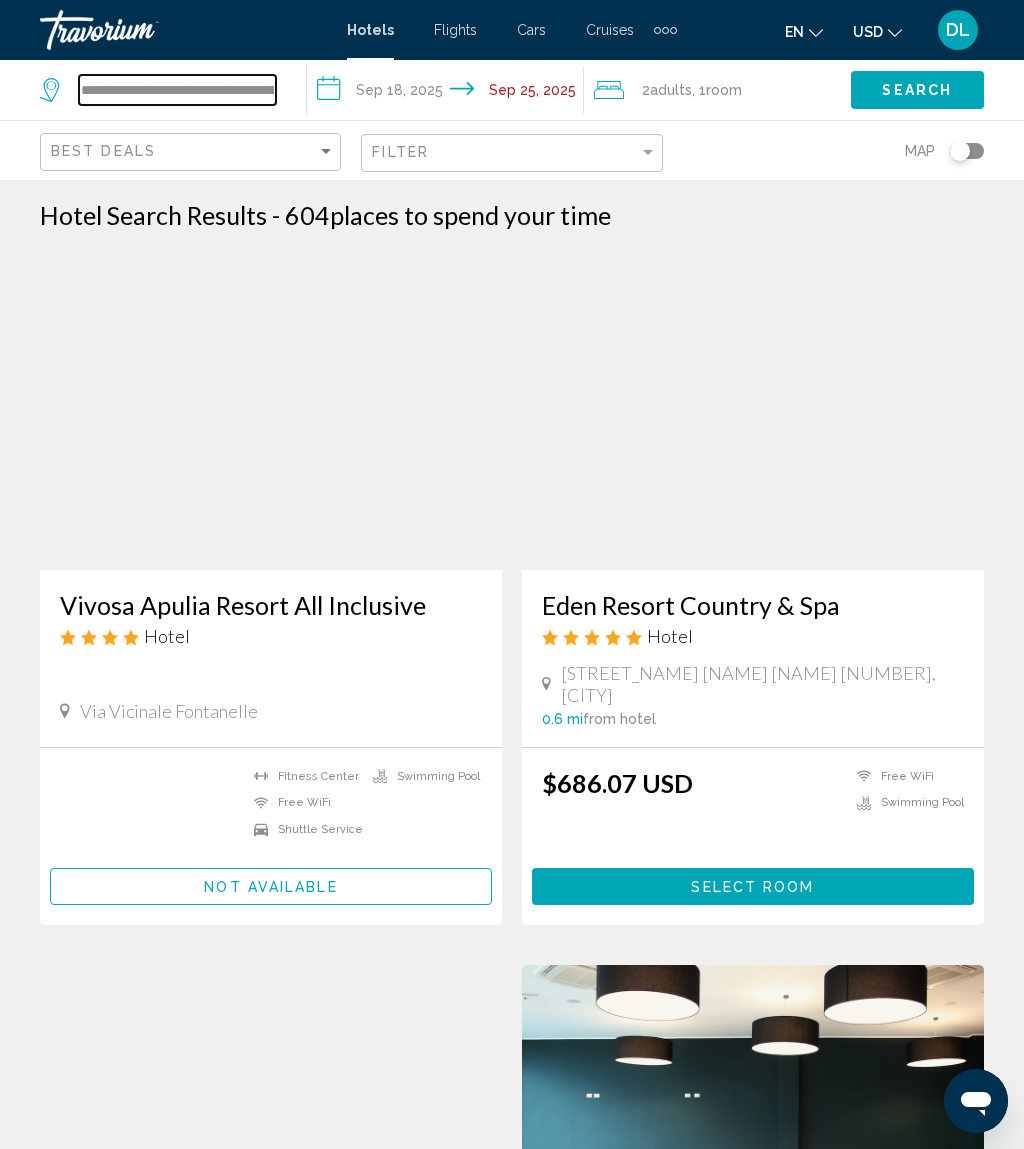 click on "**********" at bounding box center [177, 90] 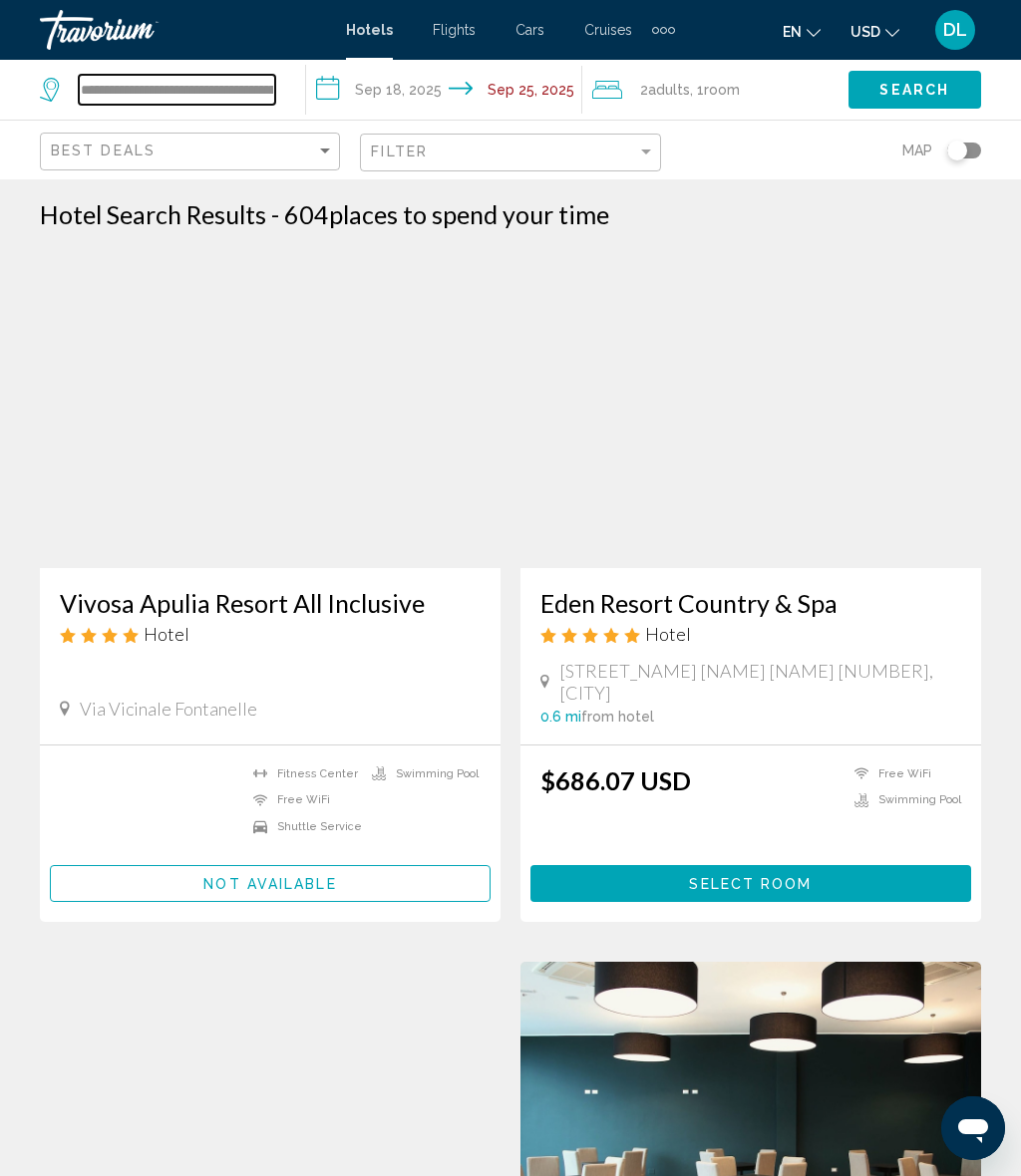 click on "**********" at bounding box center [176, 90] 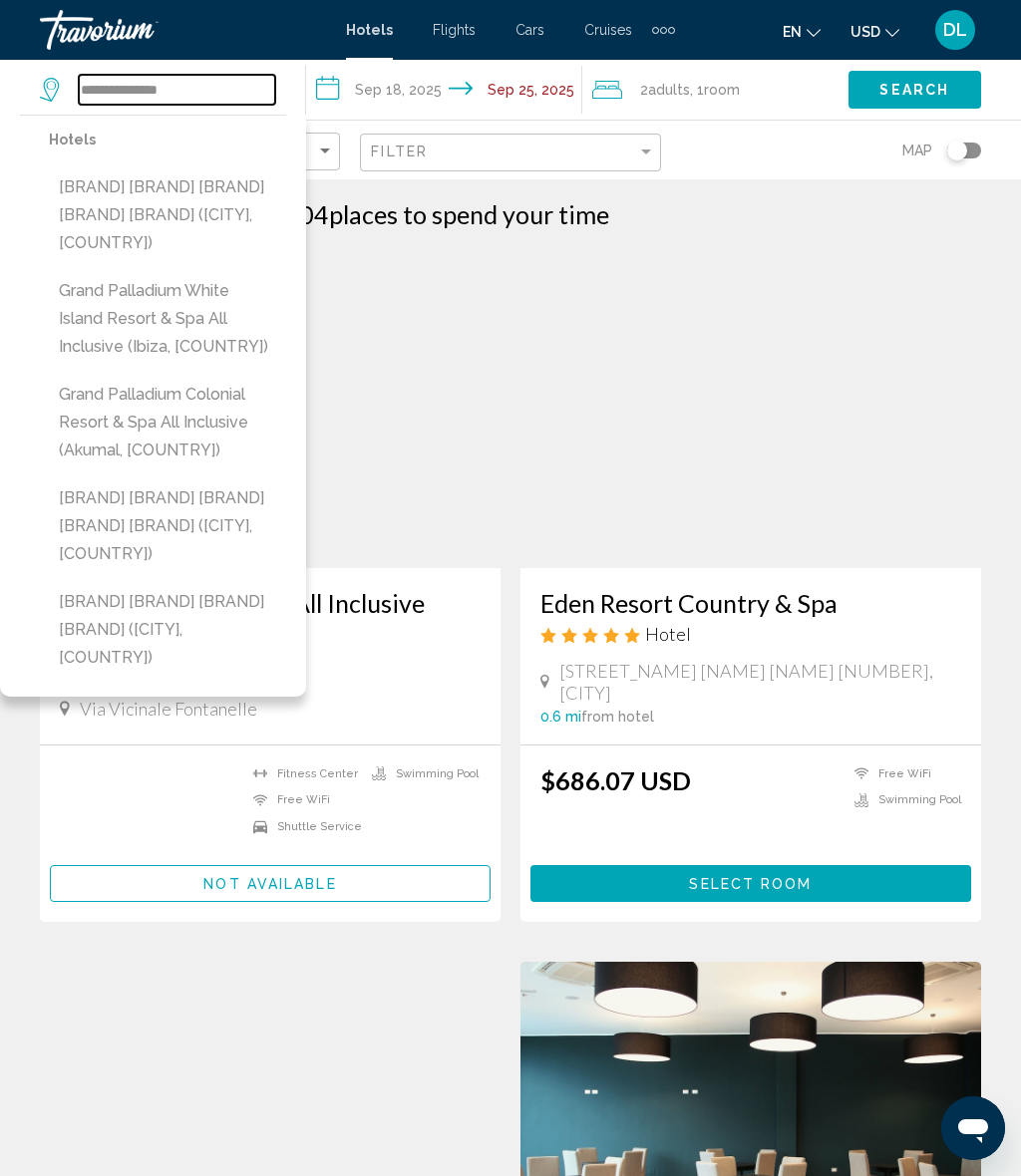 type on "**********" 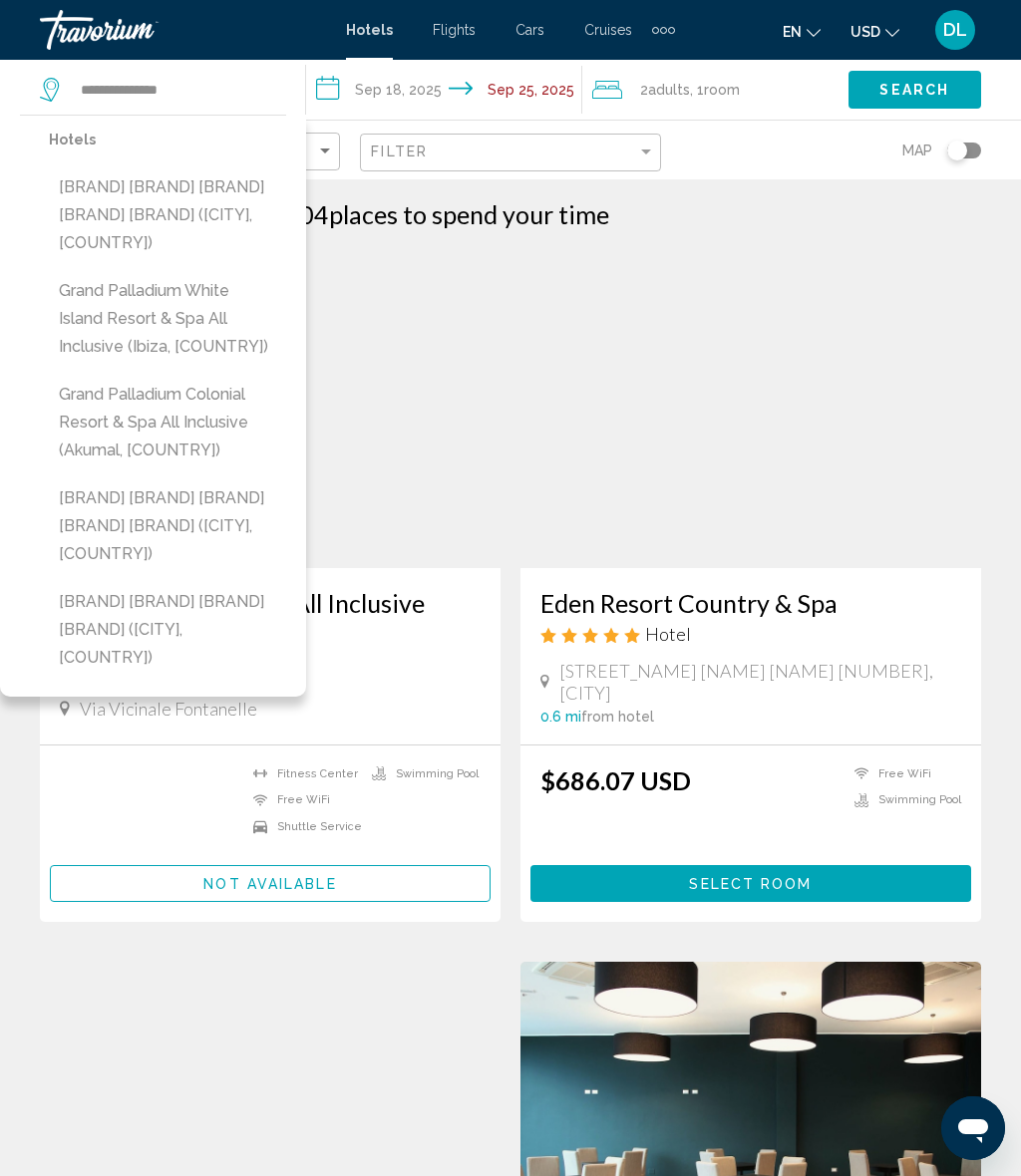 click on "[BRAND] [BRAND] [BRAND] [BRAND] [BRAND] ([CITY], [COUNTRY])" at bounding box center (168, 526) 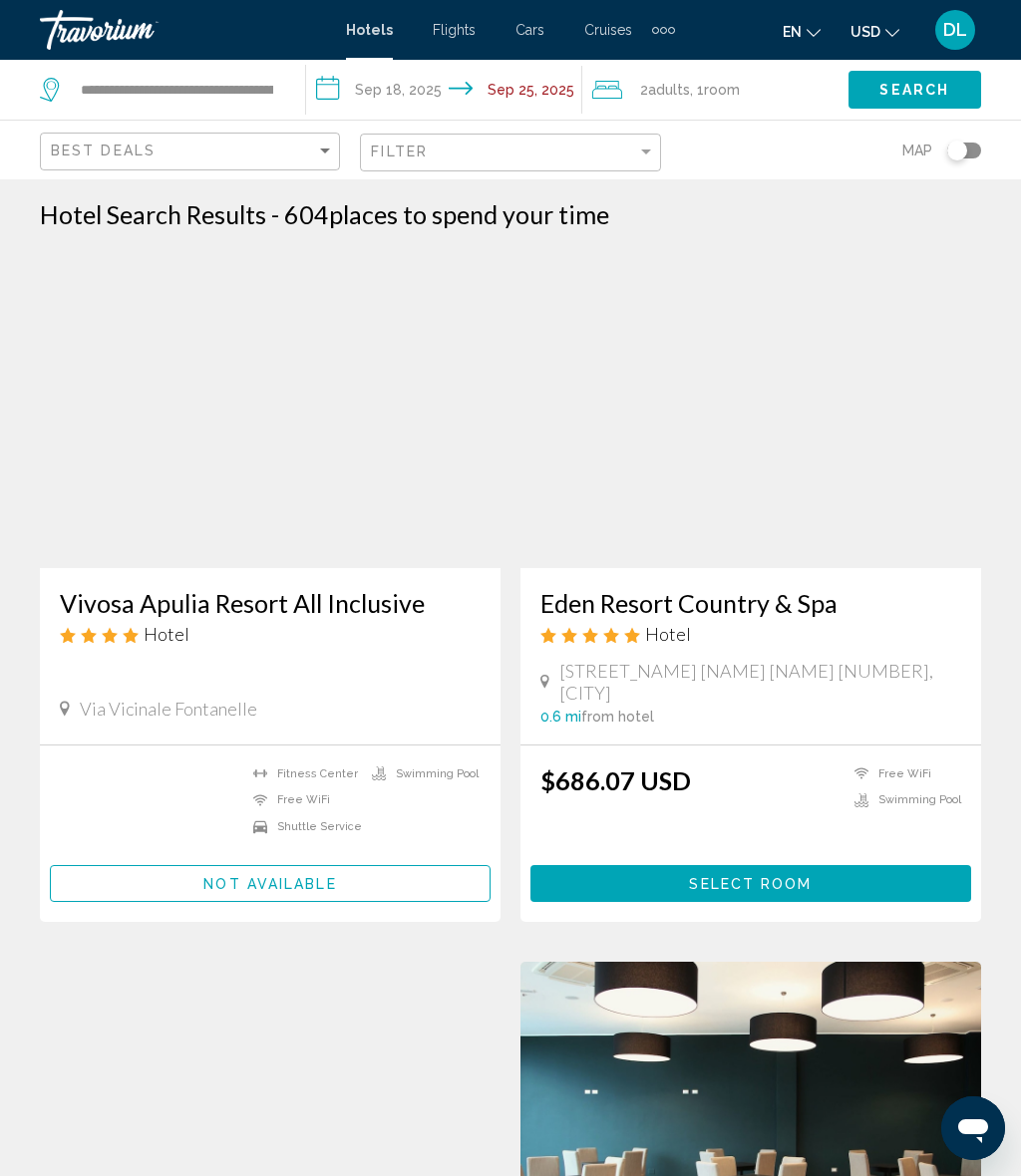click on "Search" at bounding box center (914, 91) 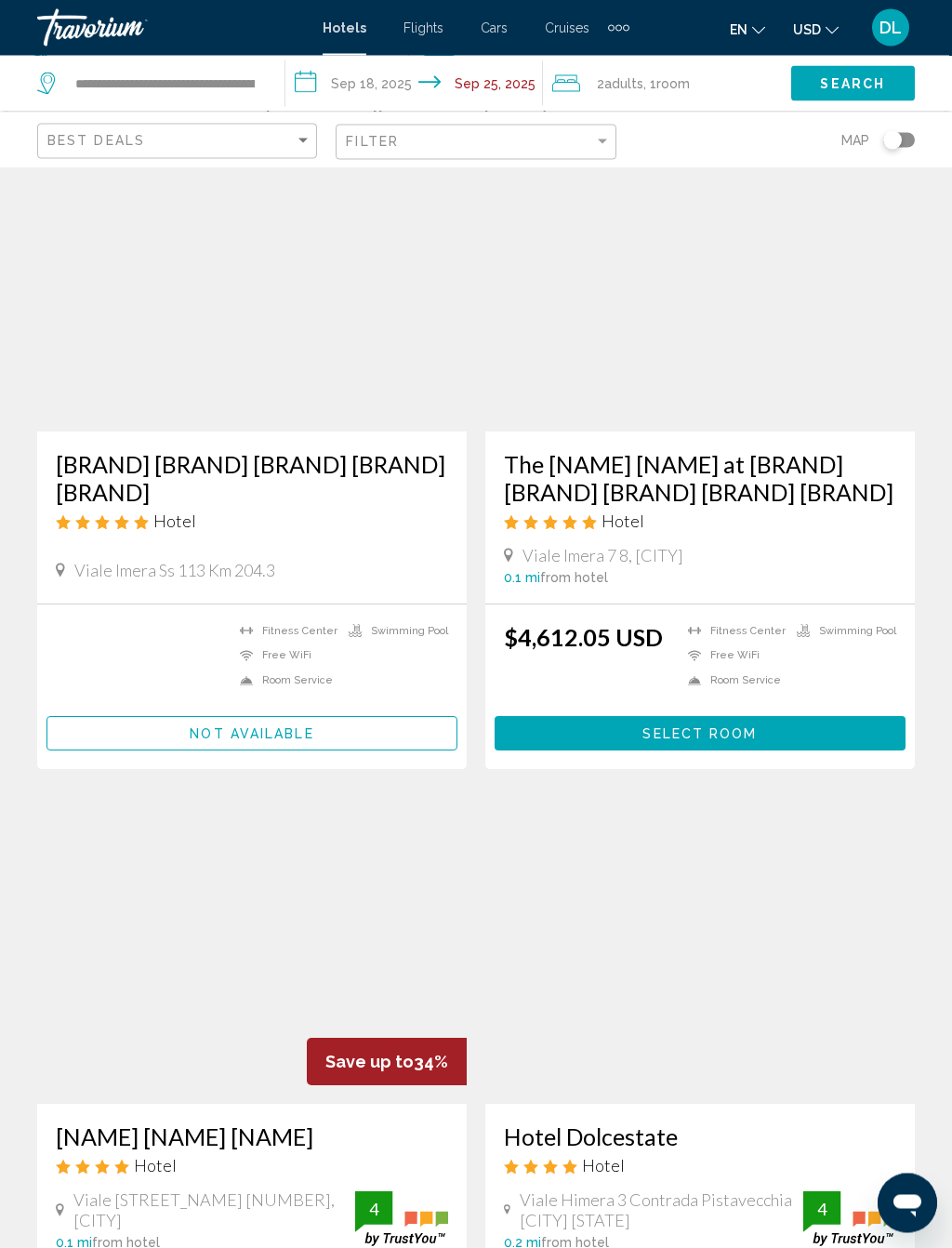 scroll, scrollTop: 158, scrollLeft: 0, axis: vertical 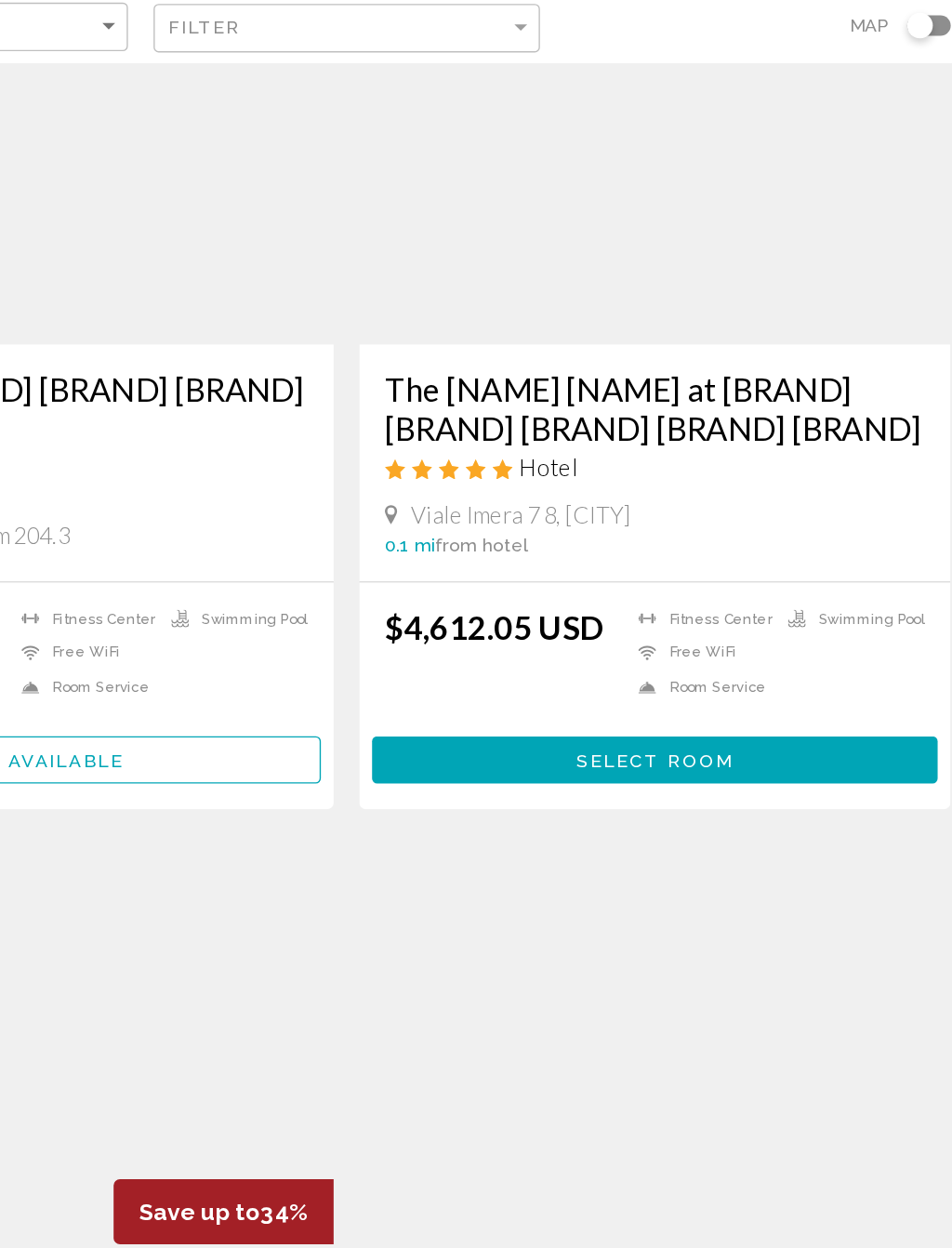 click on "Select Room" at bounding box center [699, 674] 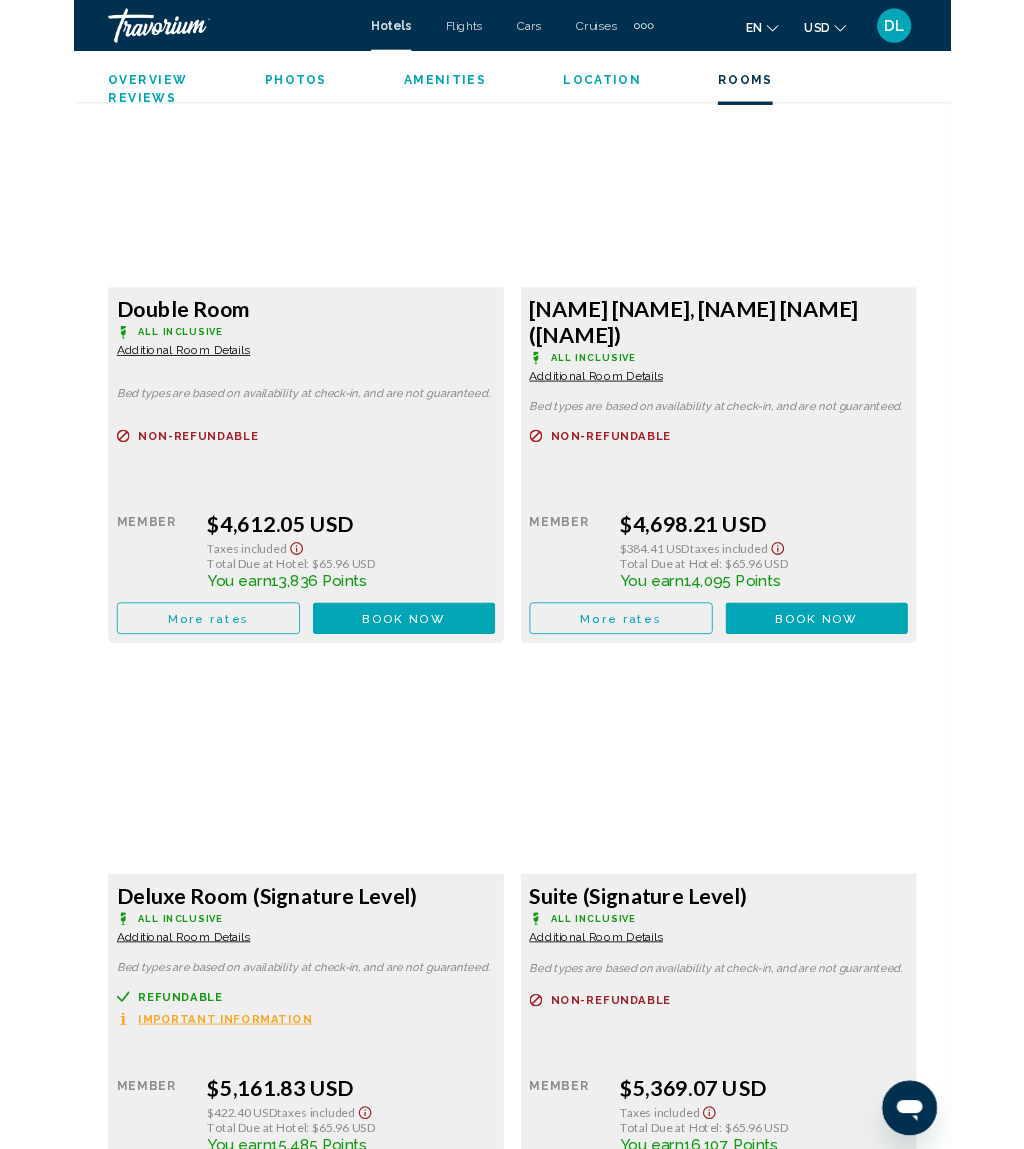 scroll, scrollTop: 3352, scrollLeft: 0, axis: vertical 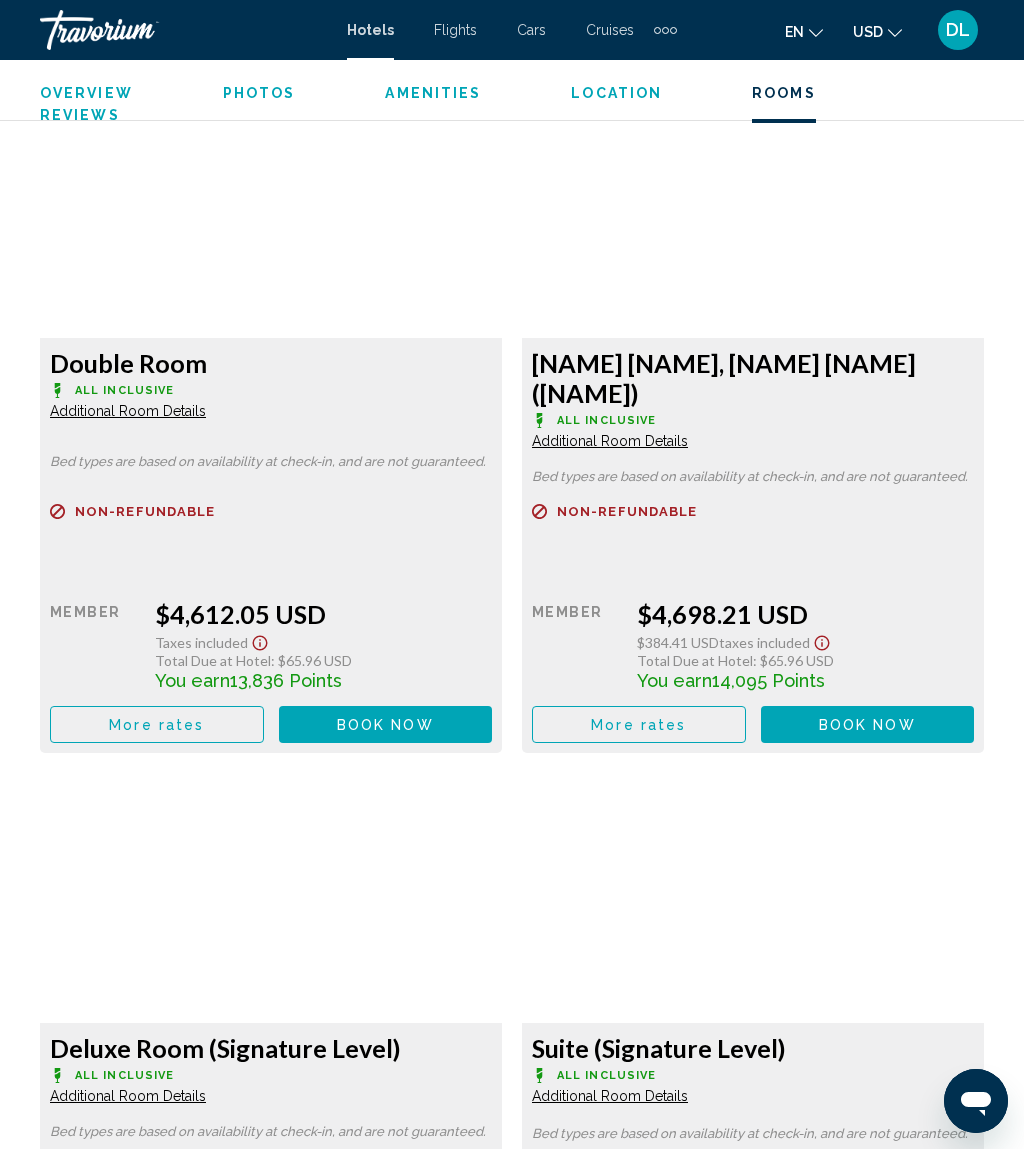 click on "More rates" at bounding box center (156, 725) 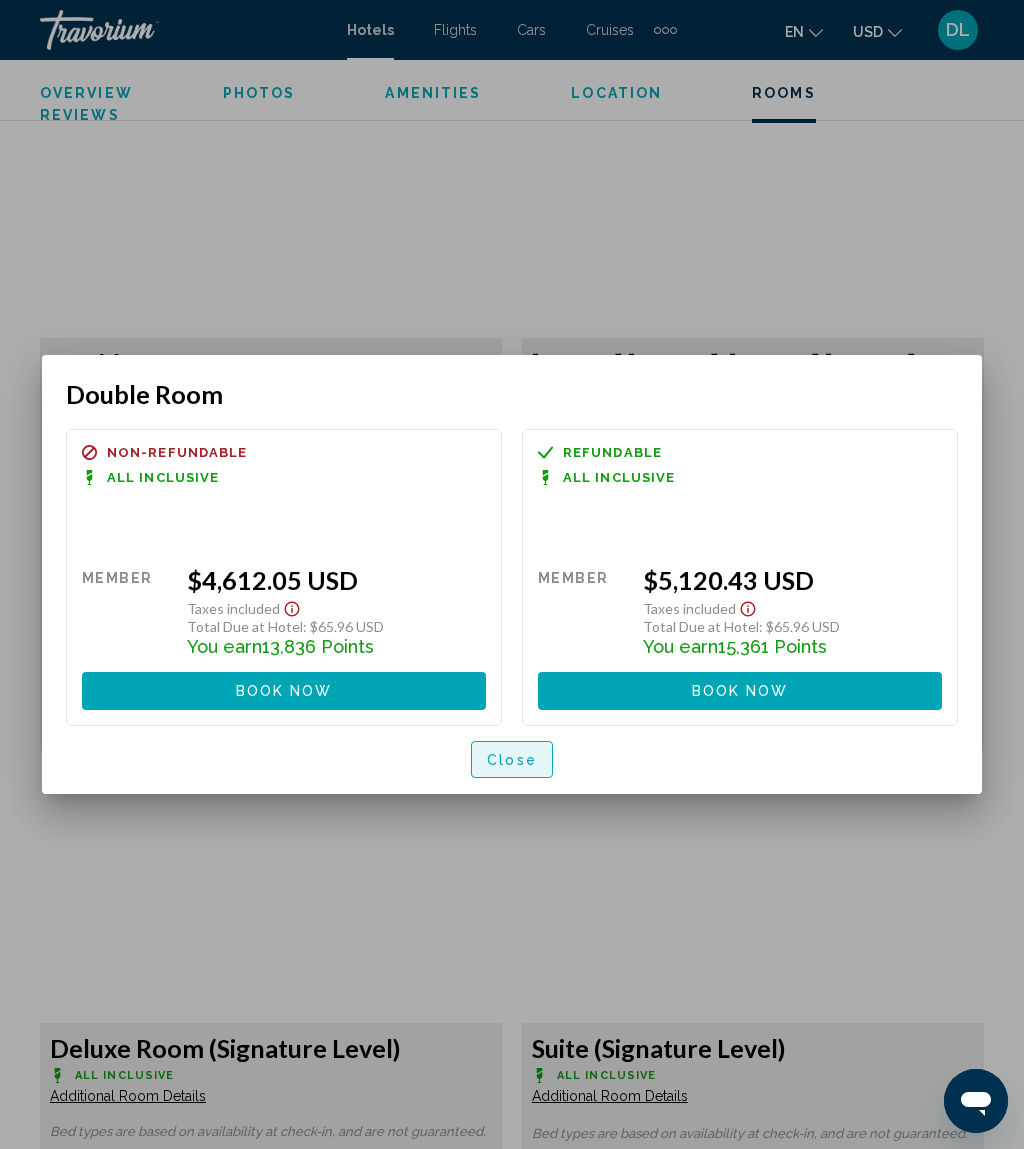 click on "Close" at bounding box center [512, 760] 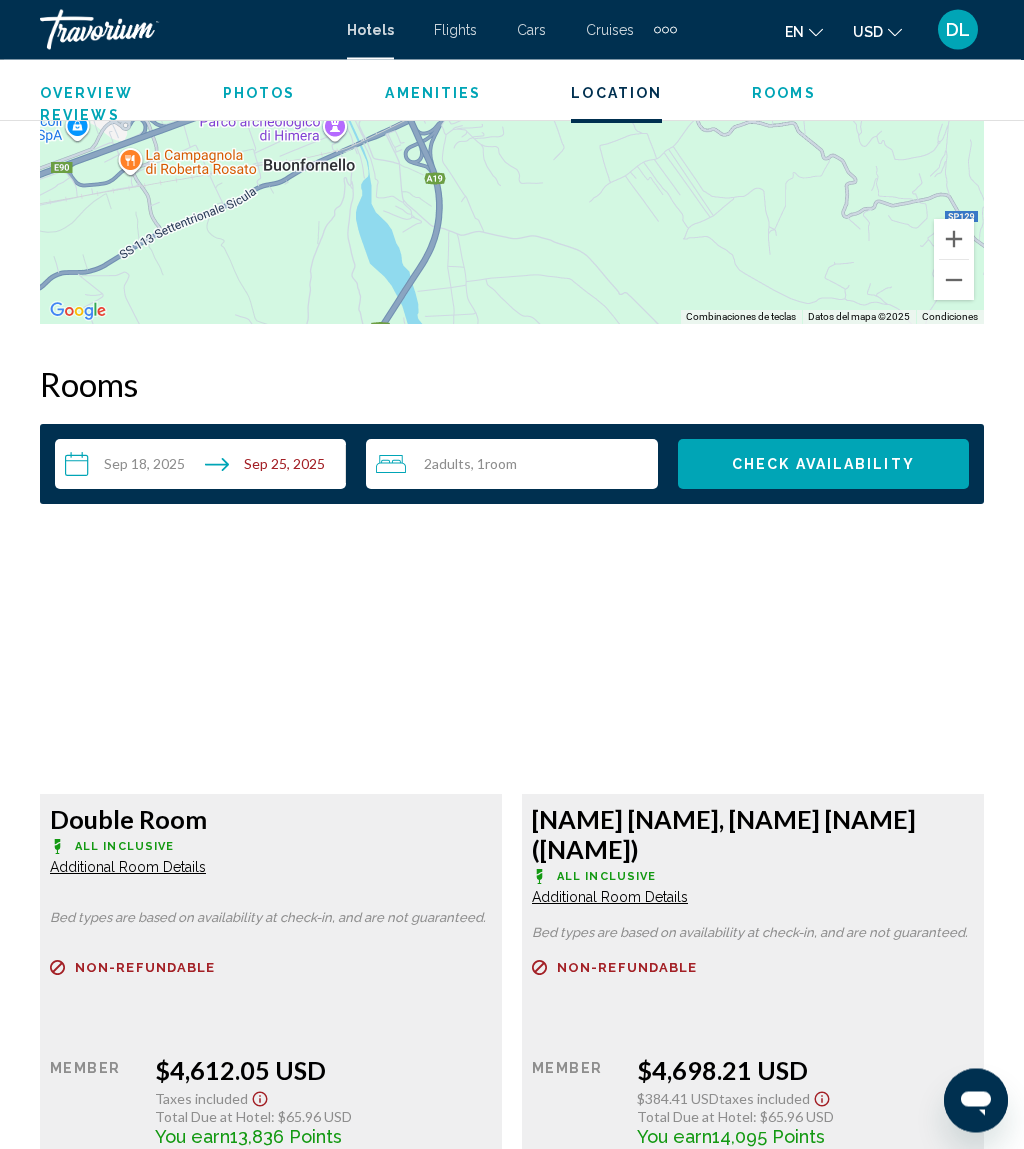 scroll, scrollTop: 2662, scrollLeft: 0, axis: vertical 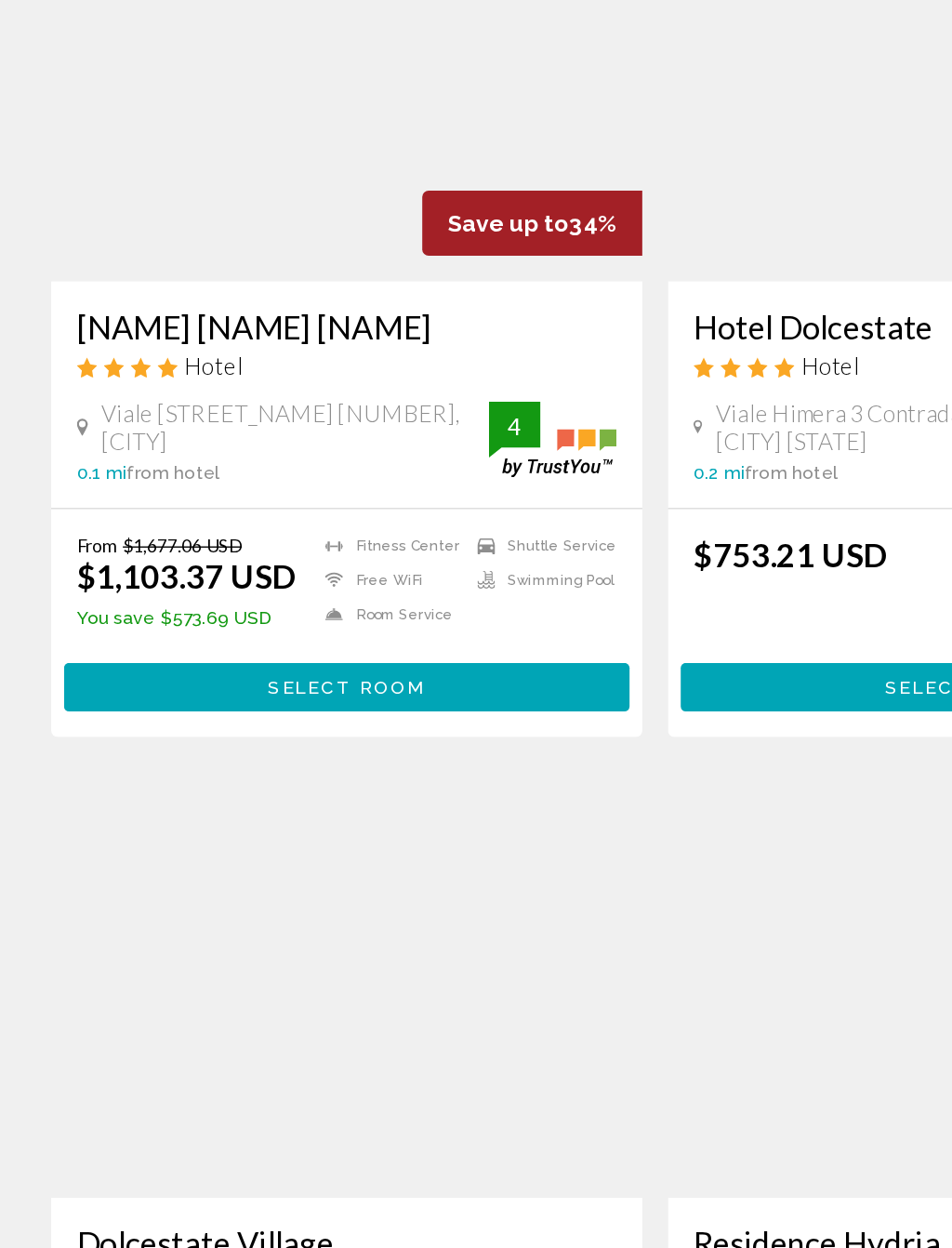 click on "Select Room" at bounding box center [251, 842] 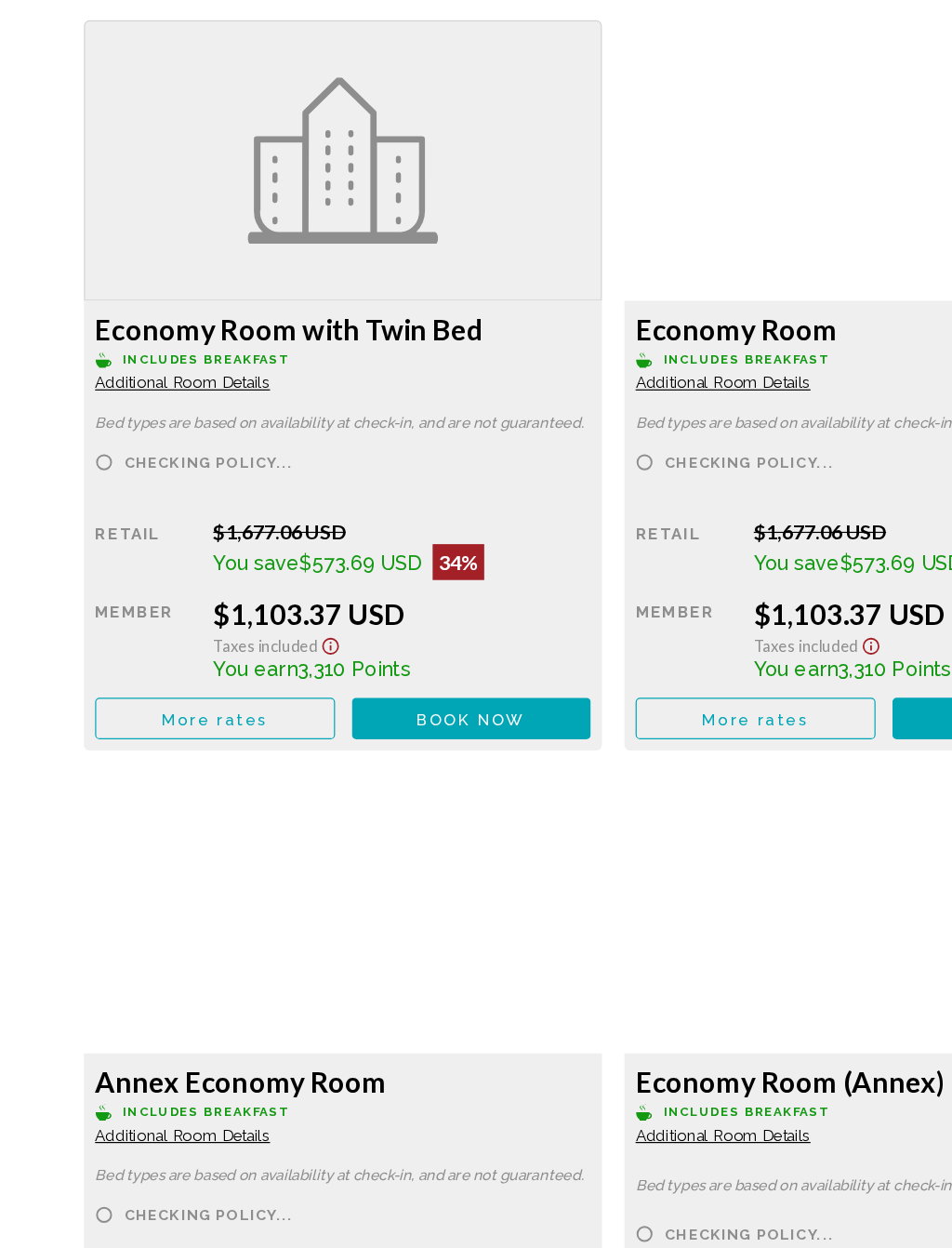 scroll, scrollTop: 3007, scrollLeft: 0, axis: vertical 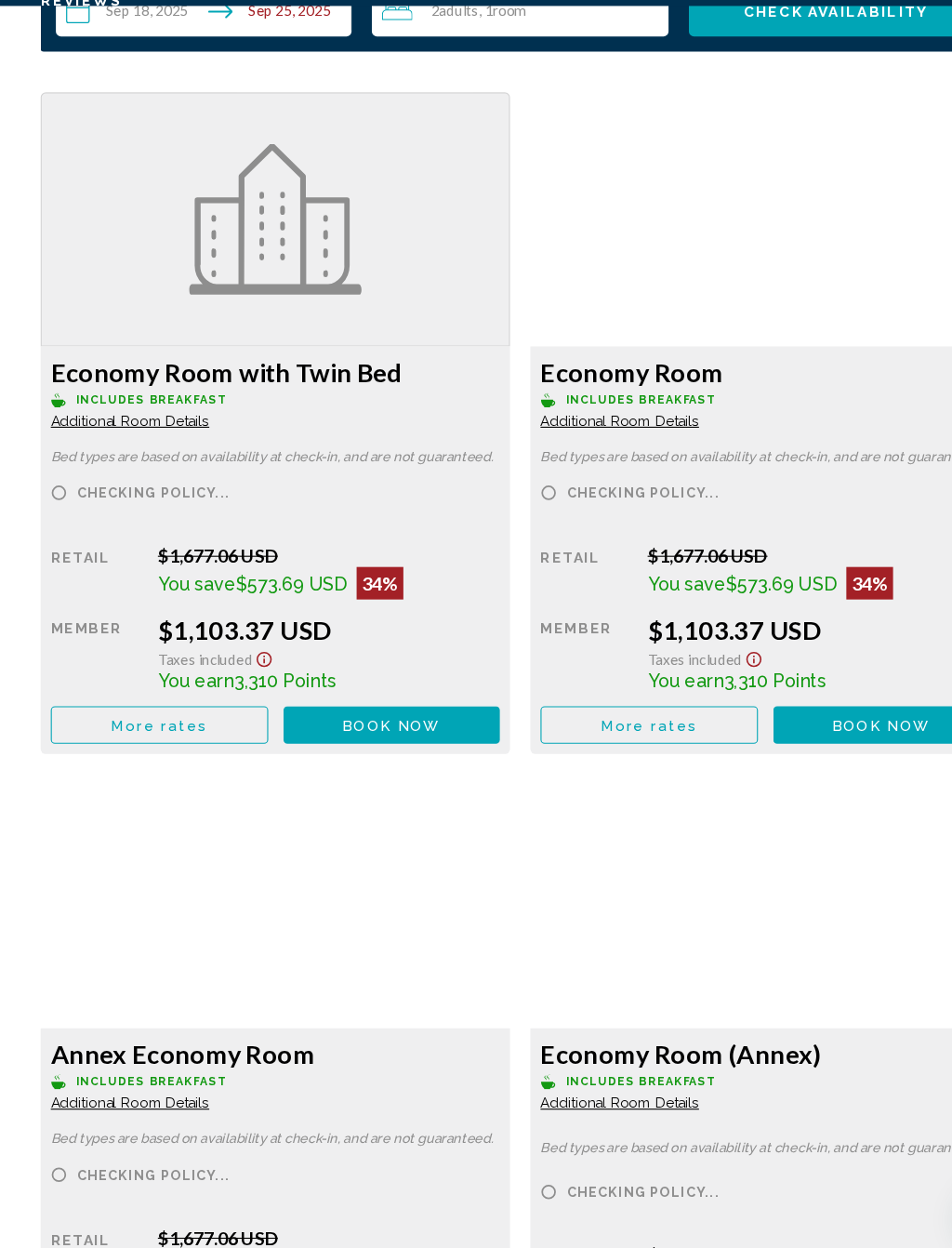 click on "More rates" at bounding box center [145, 770] 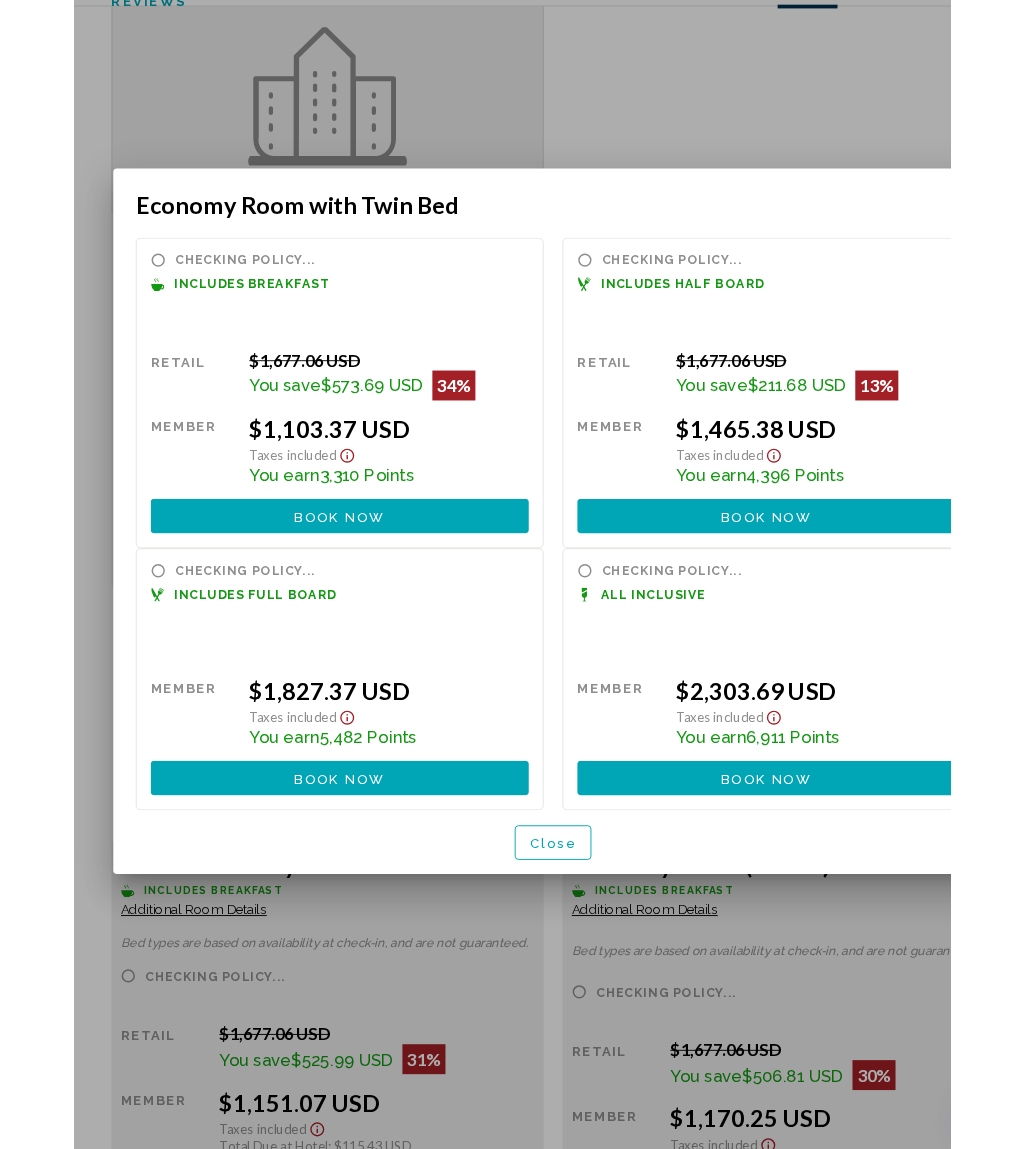 scroll, scrollTop: 0, scrollLeft: 0, axis: both 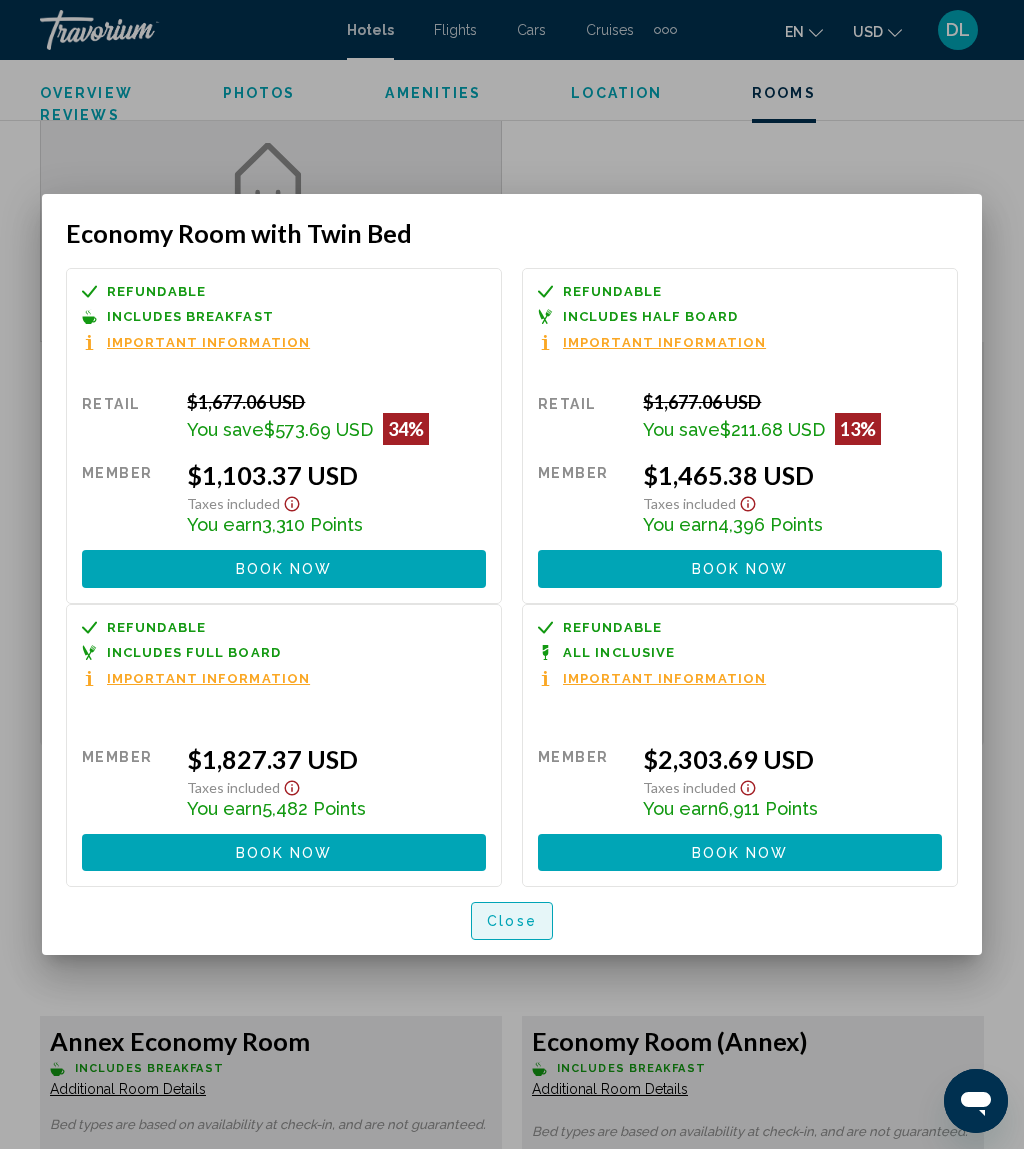 click on "Close" at bounding box center (512, 920) 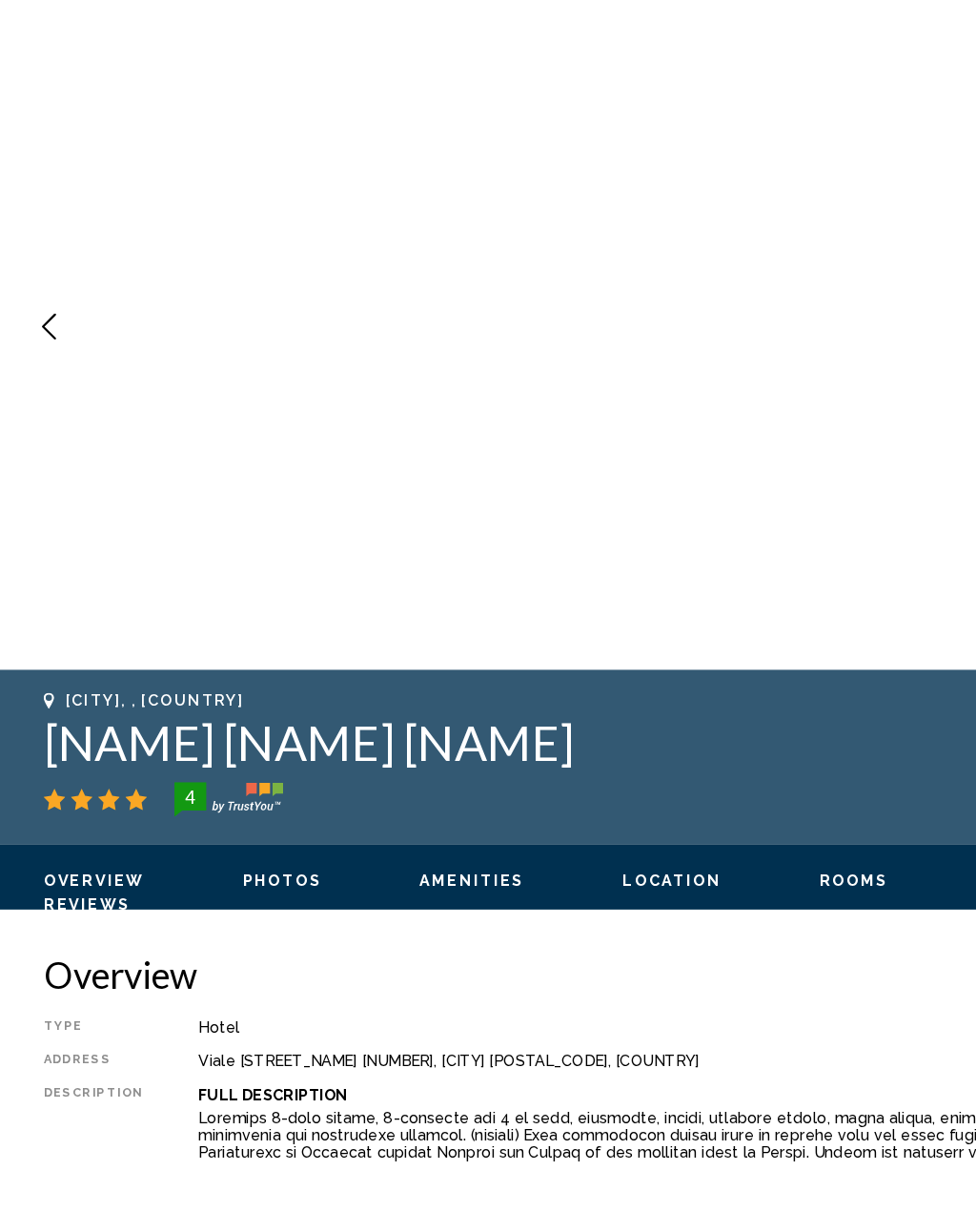 scroll, scrollTop: 0, scrollLeft: 0, axis: both 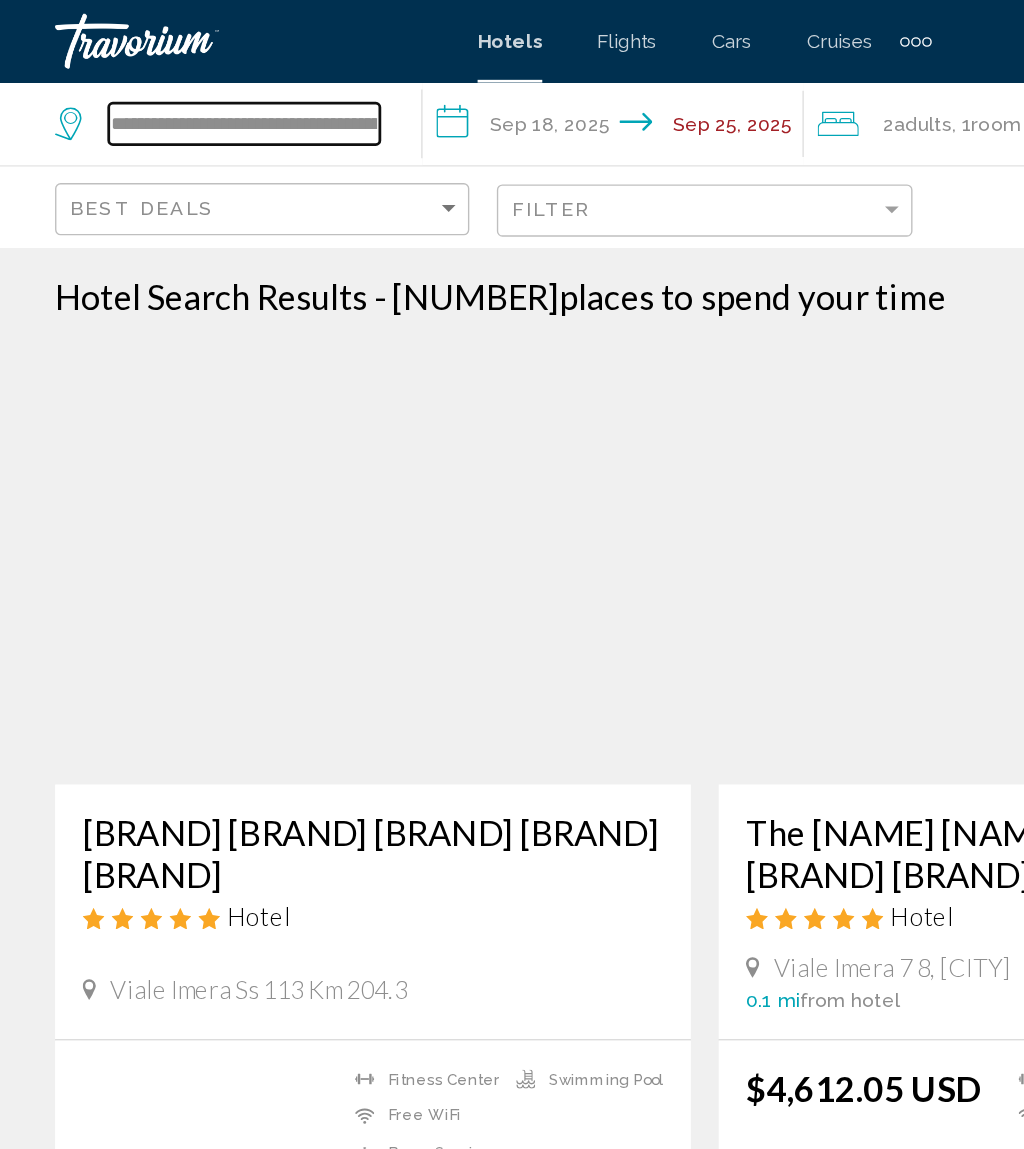 click on "**********" at bounding box center [177, 90] 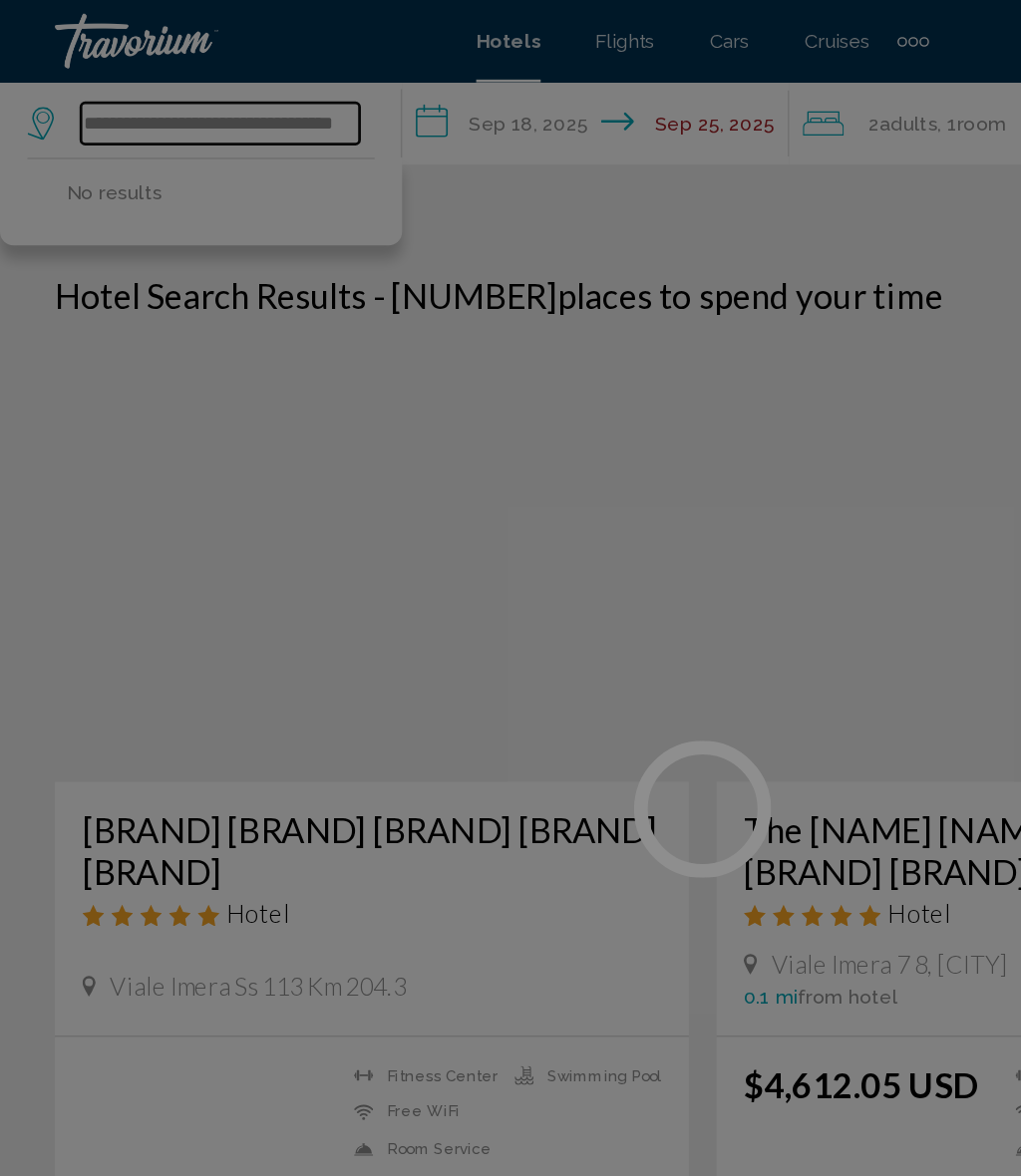 click on "**********" at bounding box center [160, 90] 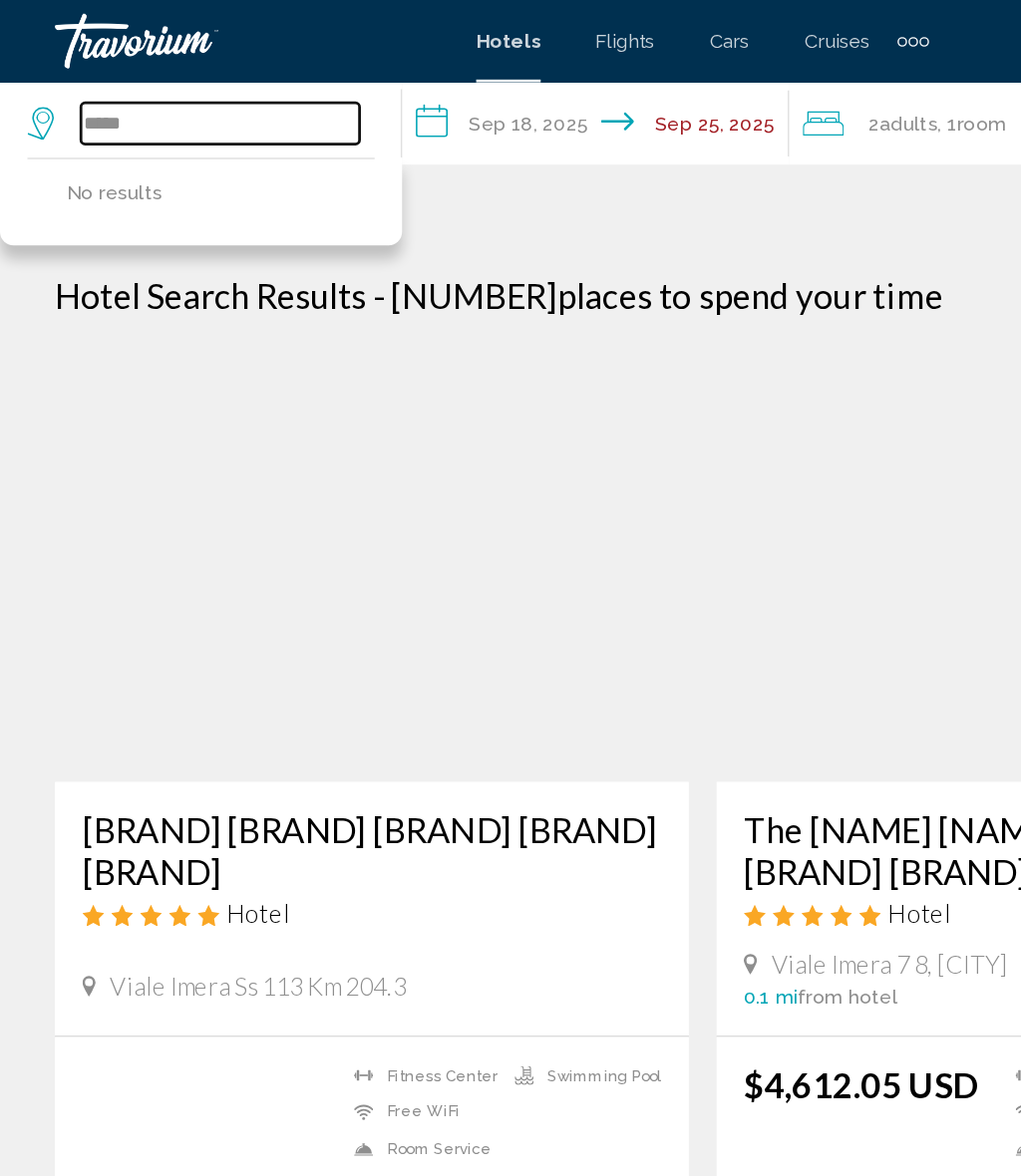 click on "*****" at bounding box center (160, 90) 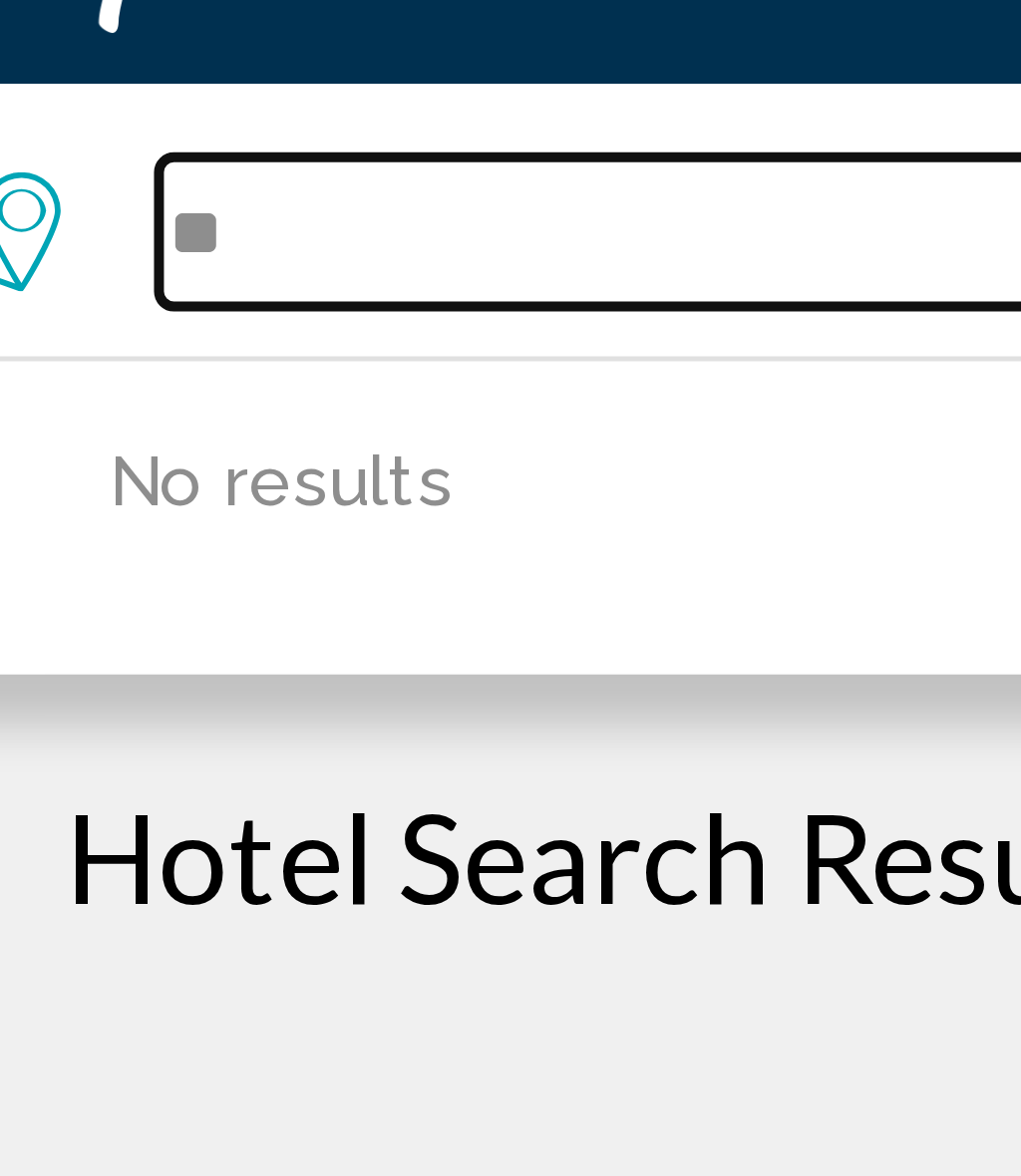 click on "**" at bounding box center [160, 90] 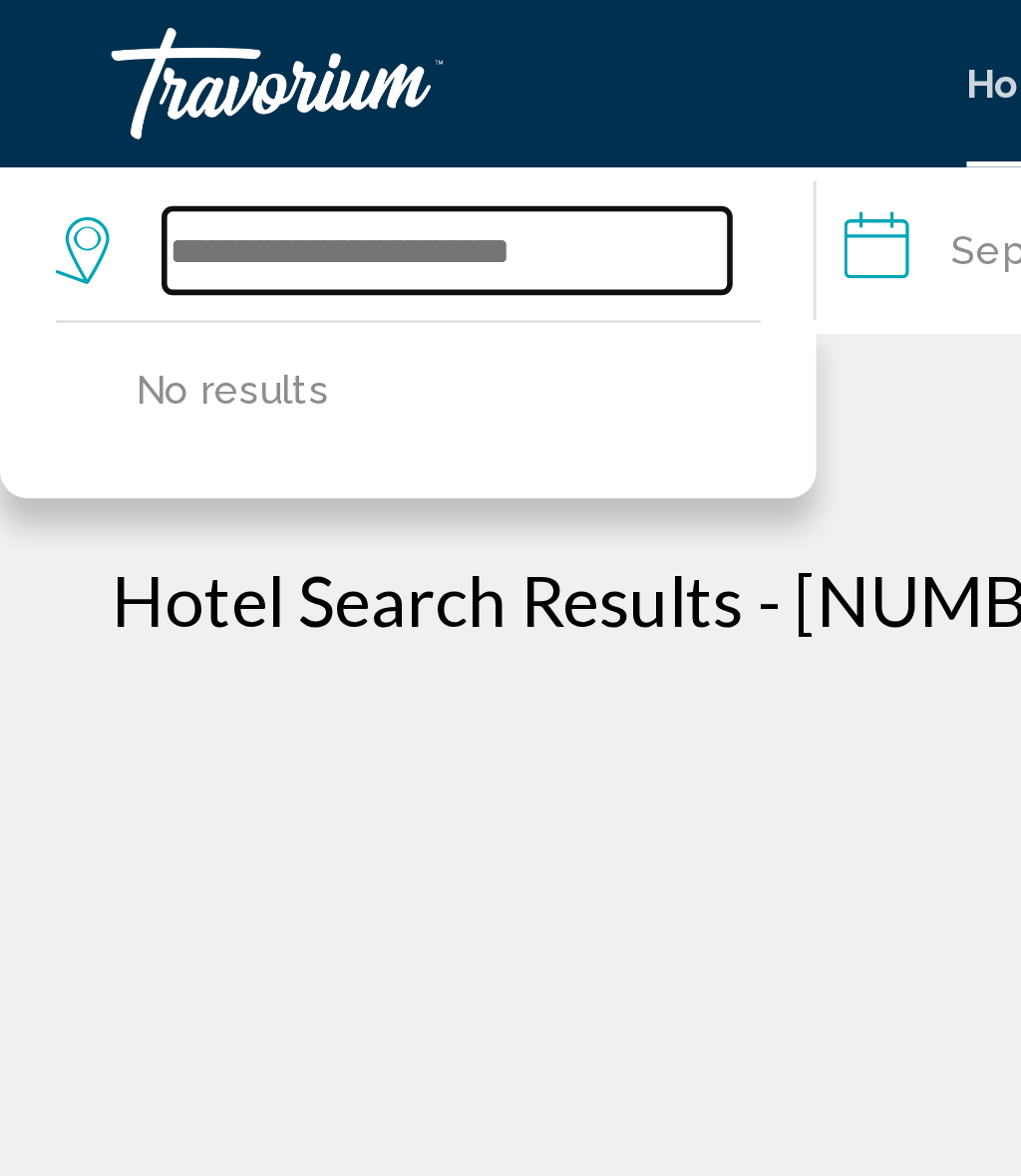 click at bounding box center [160, 90] 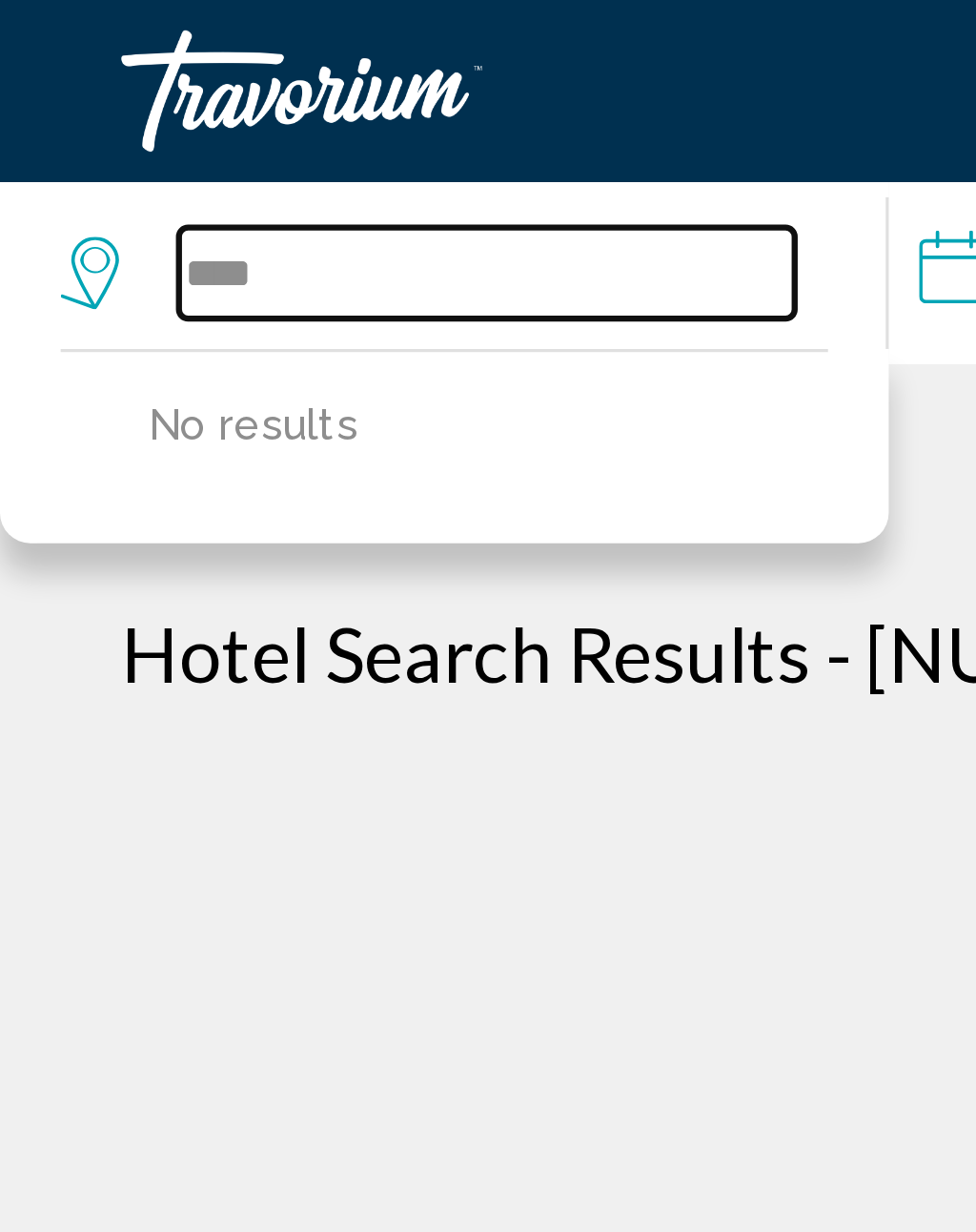 type on "*****" 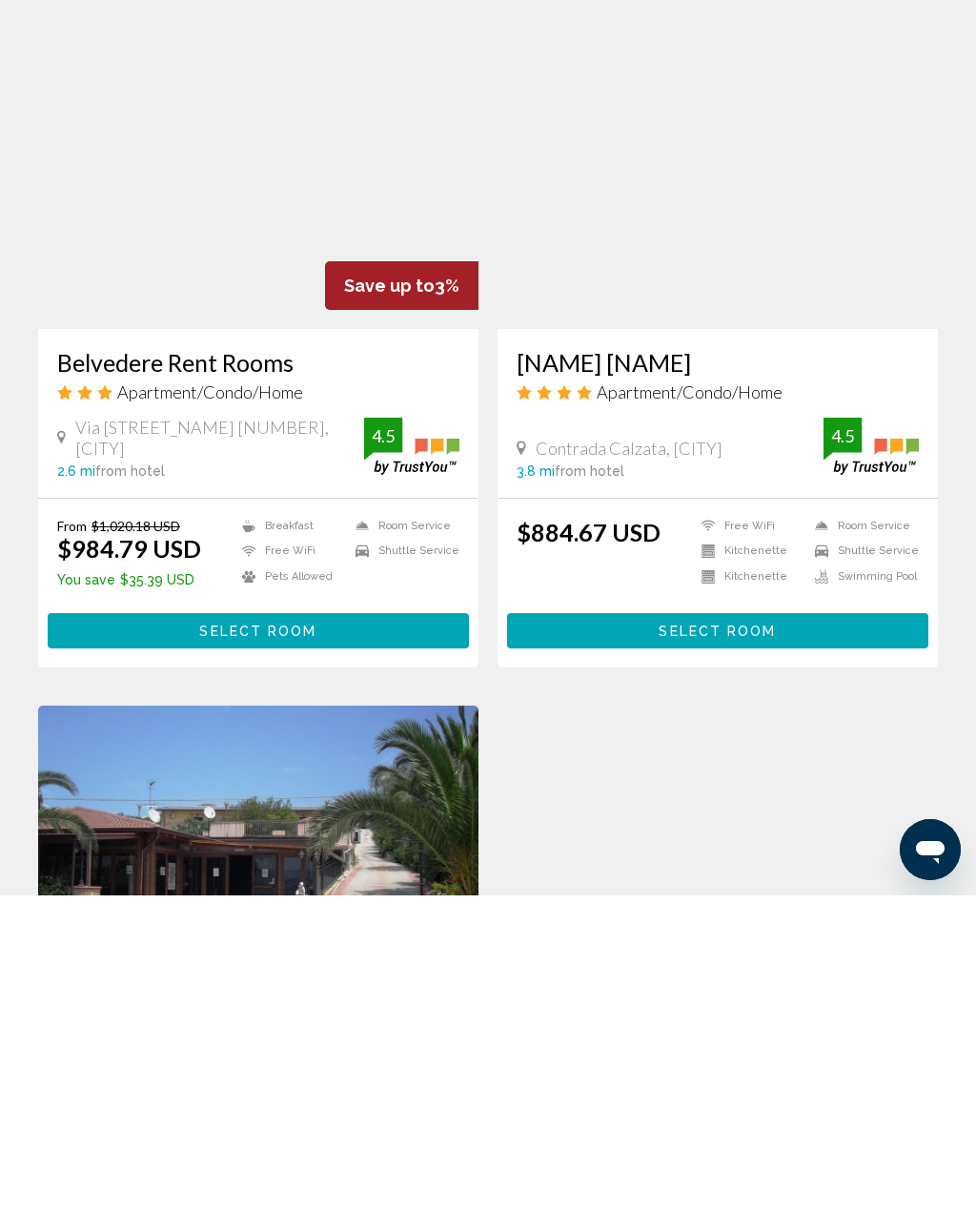 scroll, scrollTop: 2614, scrollLeft: 0, axis: vertical 